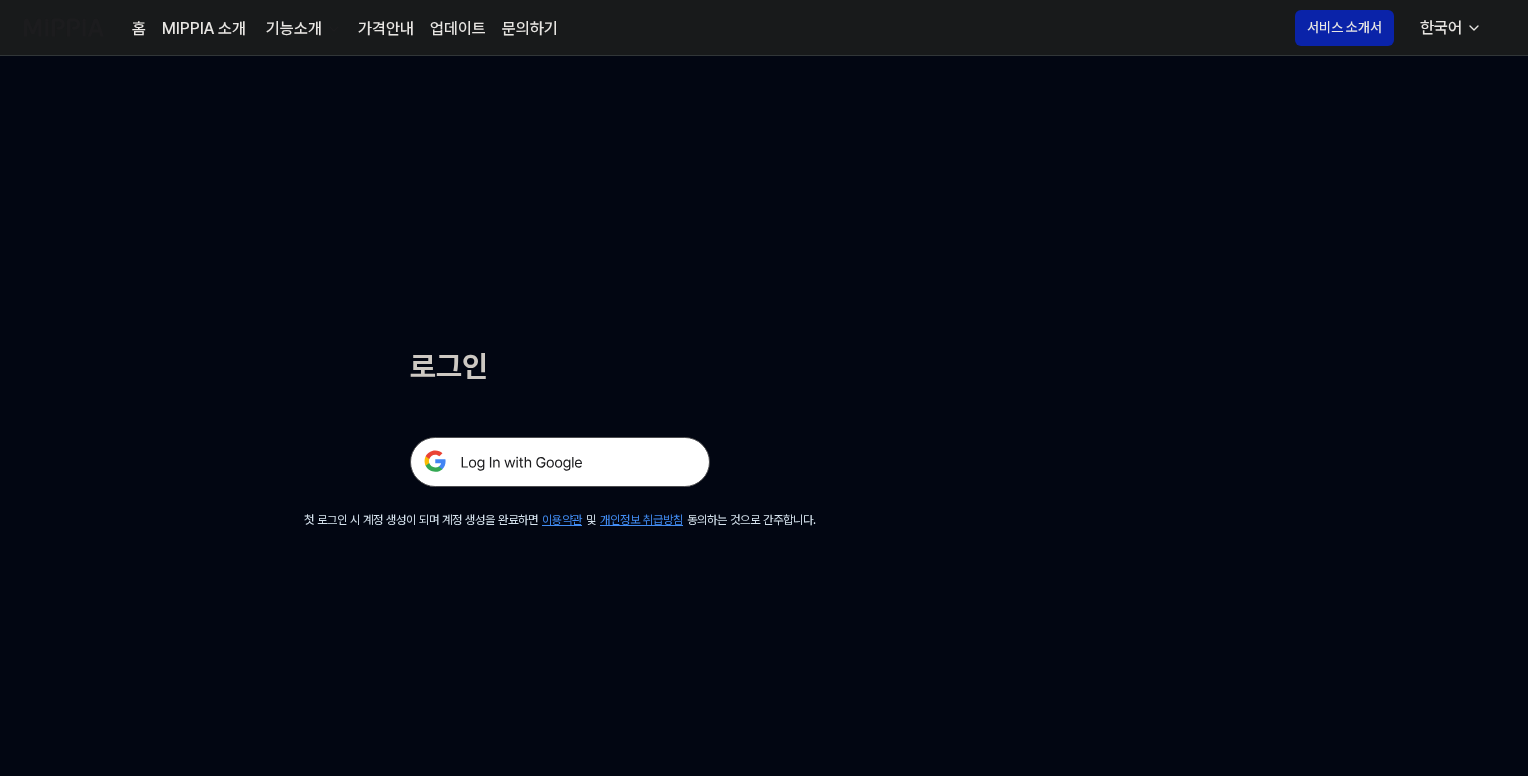scroll, scrollTop: 0, scrollLeft: 0, axis: both 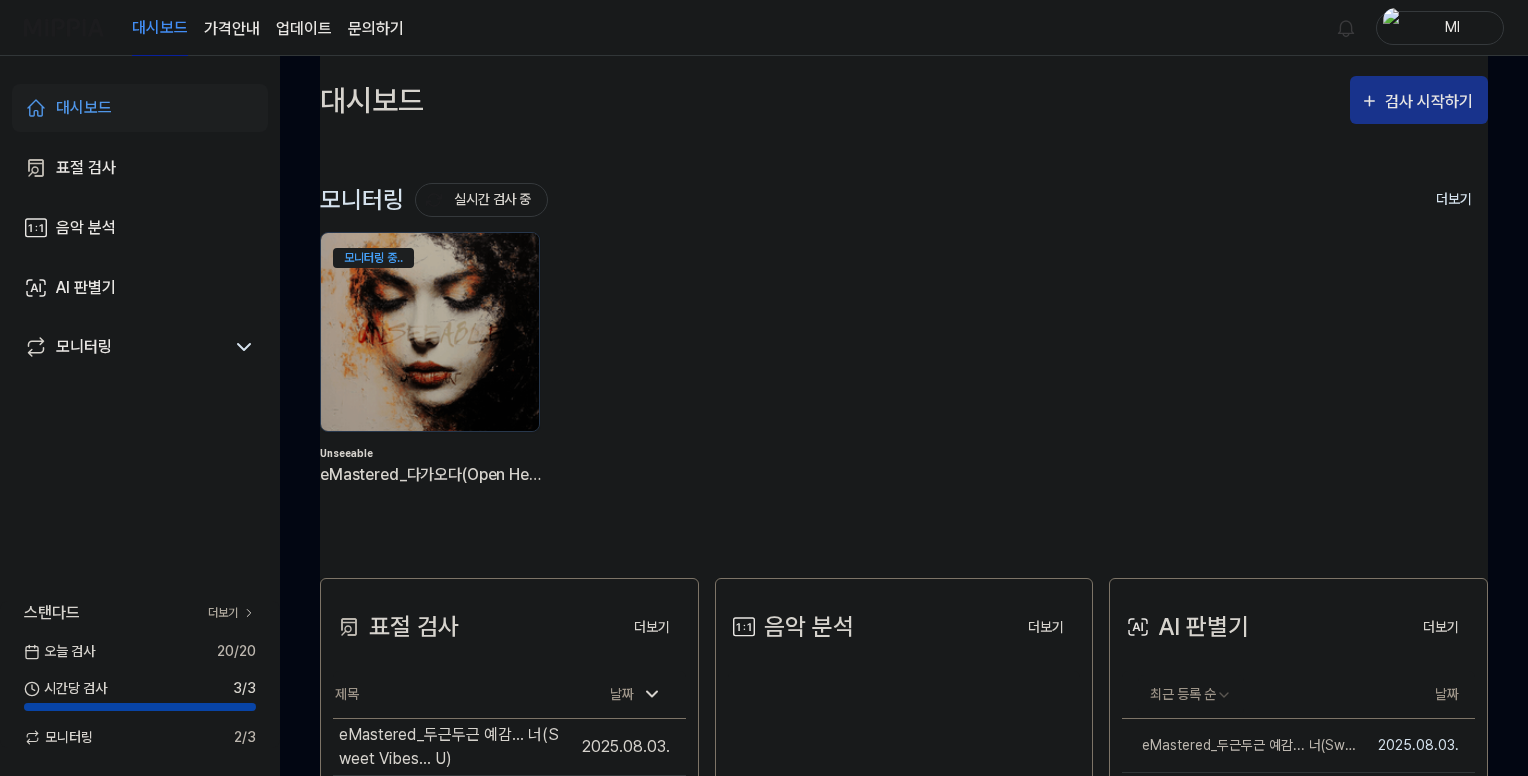 click on "검사 시작하기" at bounding box center (1431, 102) 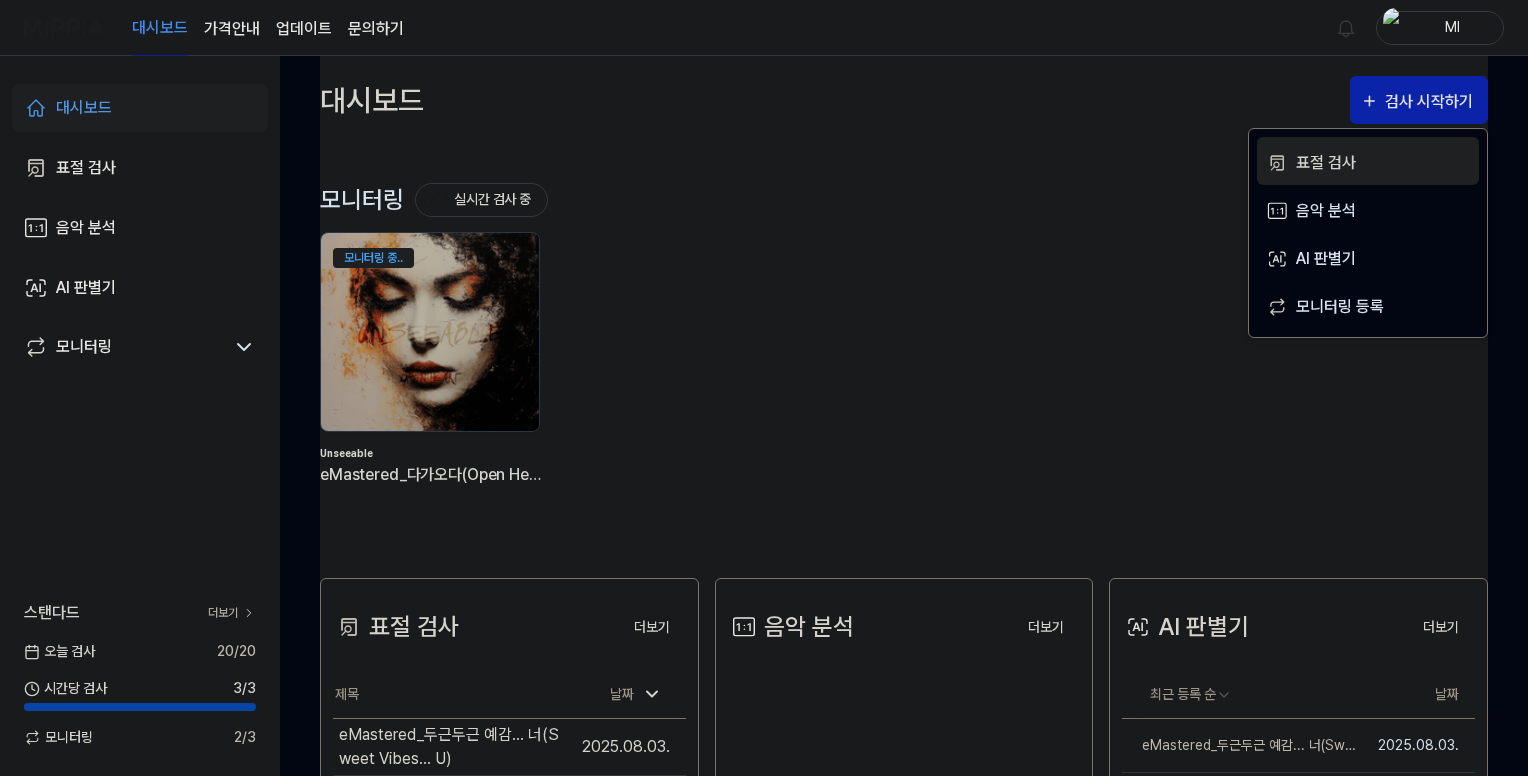 click on "표절 검사" at bounding box center (1383, 163) 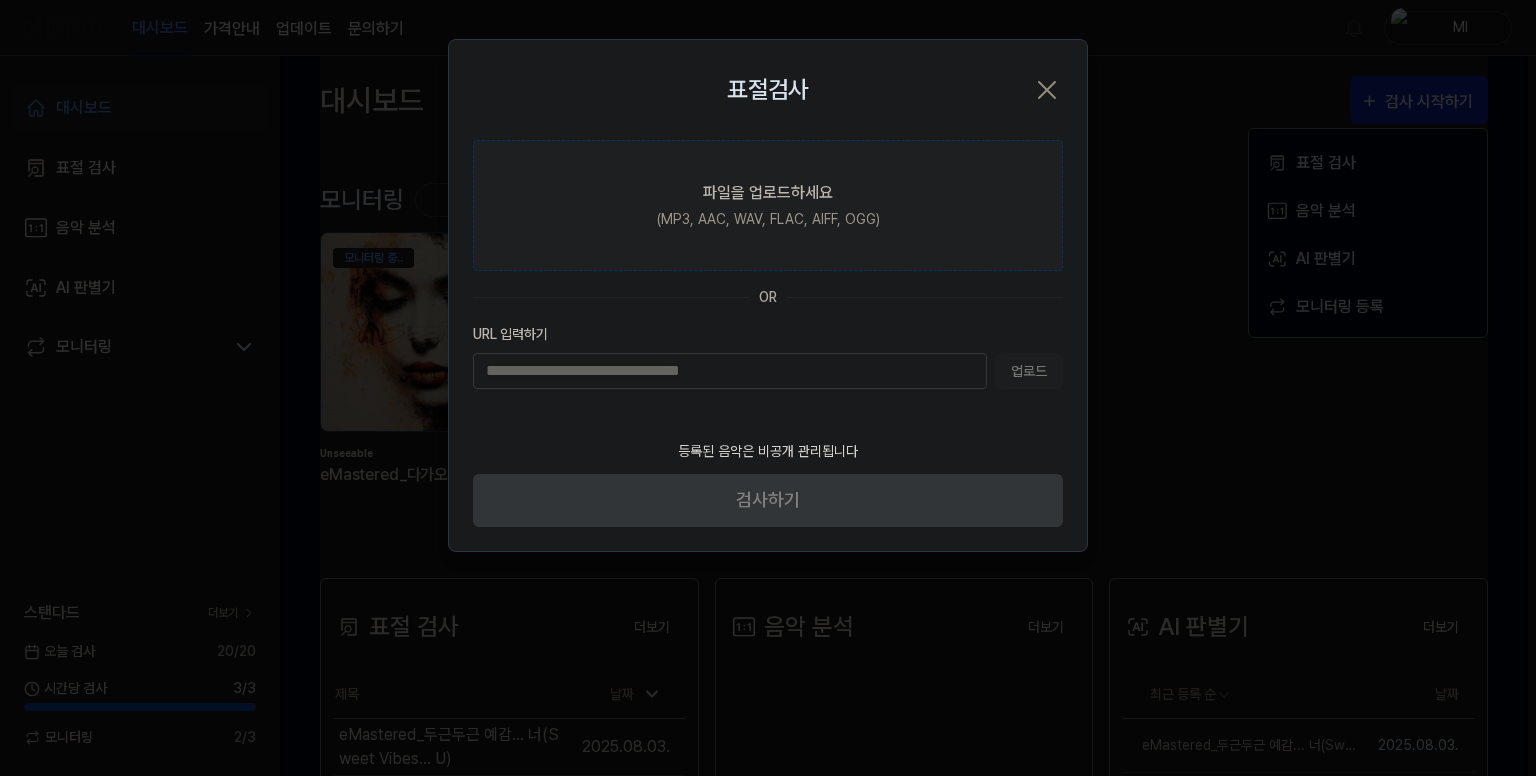 click on "(MP3, AAC, WAV, FLAC, AIFF, OGG)" at bounding box center (768, 219) 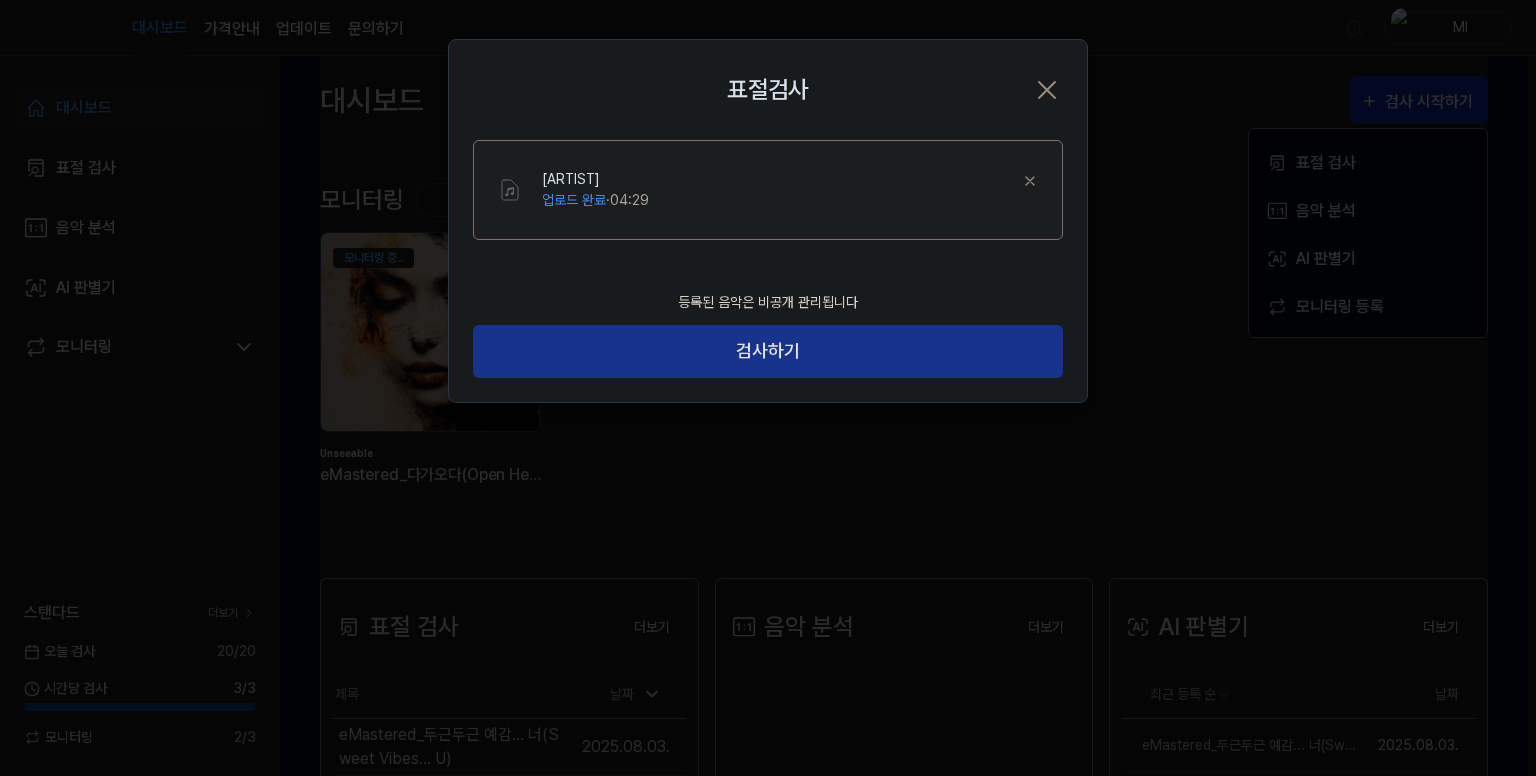 click on "검사하기" at bounding box center (768, 351) 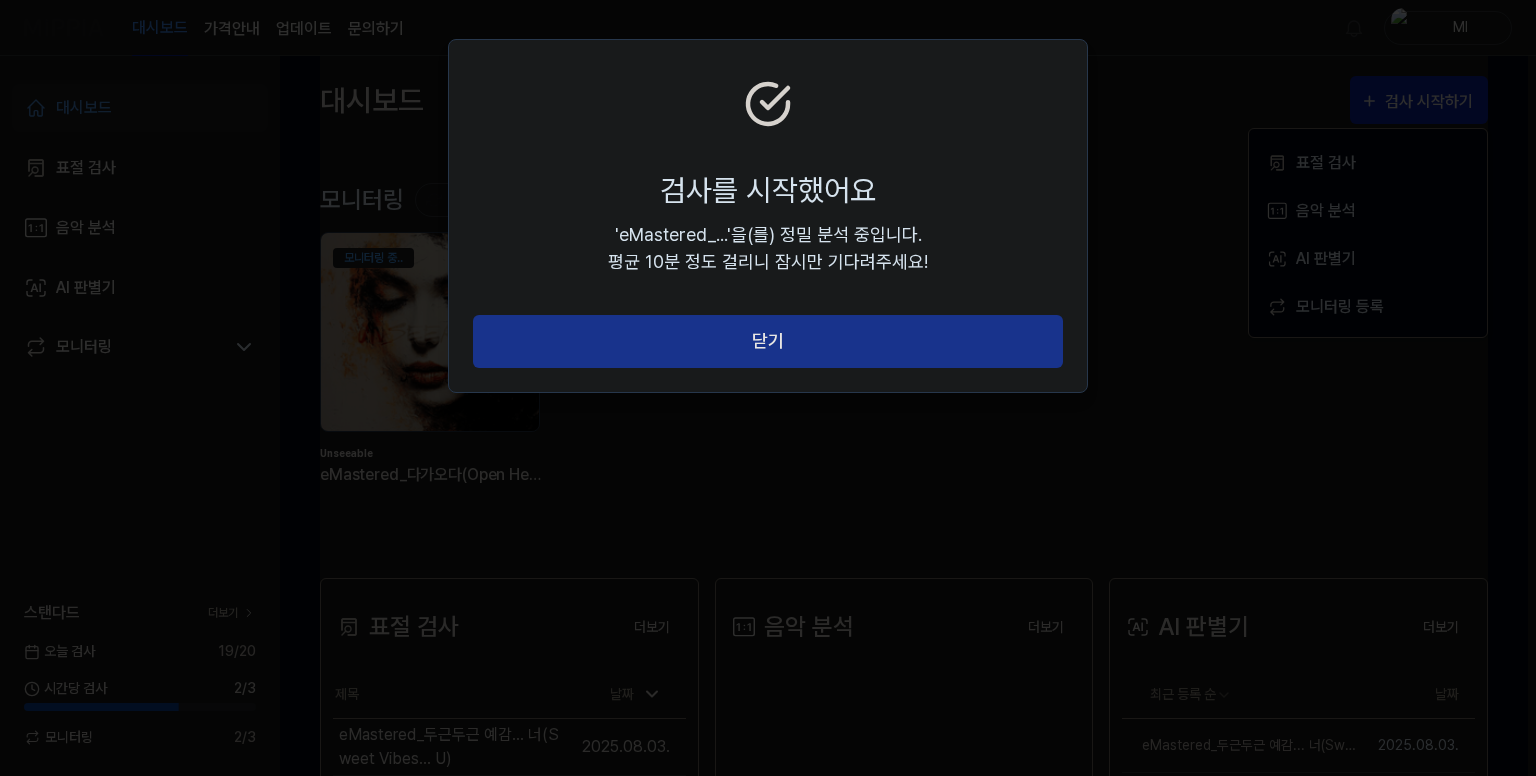 click on "닫기" at bounding box center [768, 341] 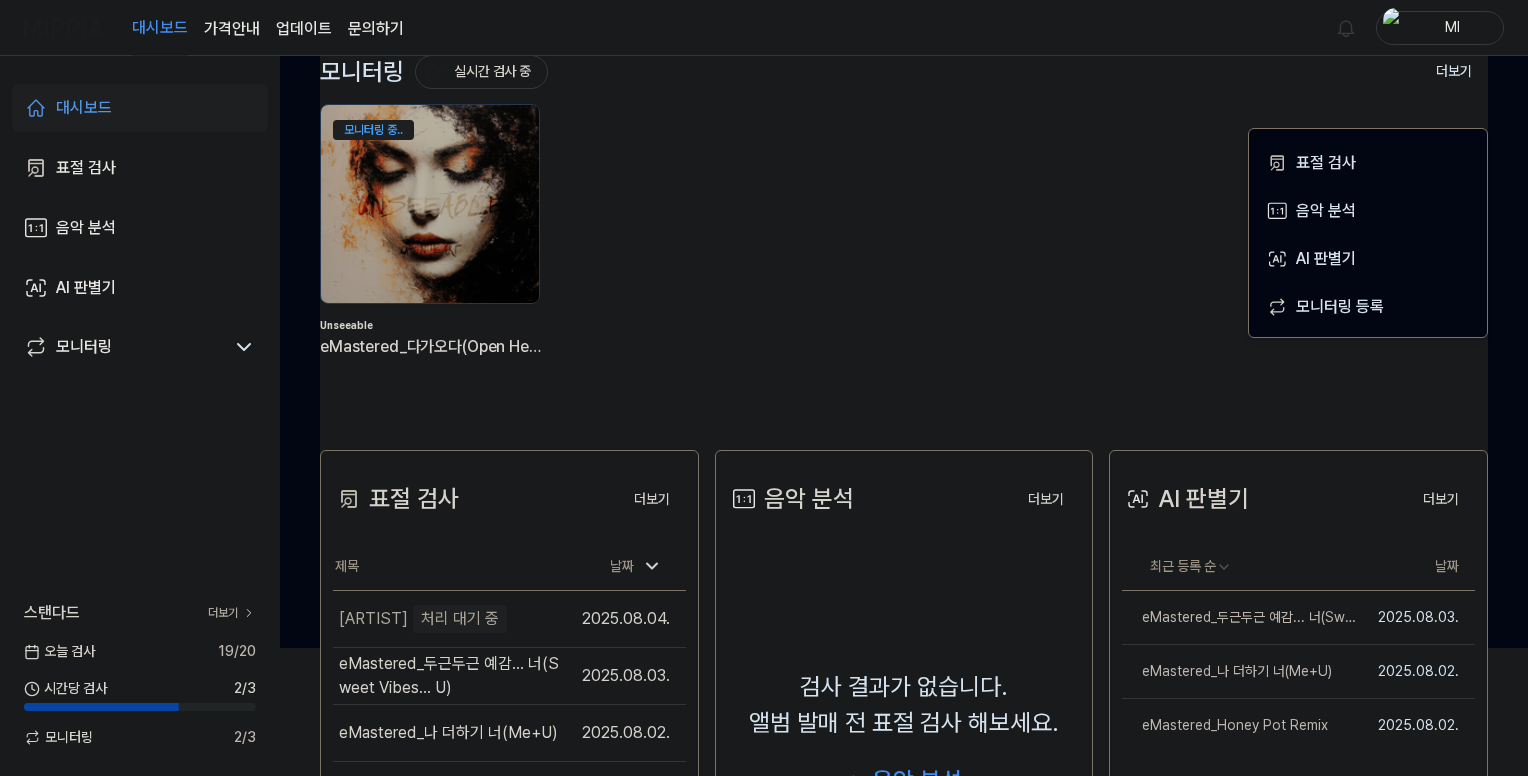 scroll, scrollTop: 0, scrollLeft: 0, axis: both 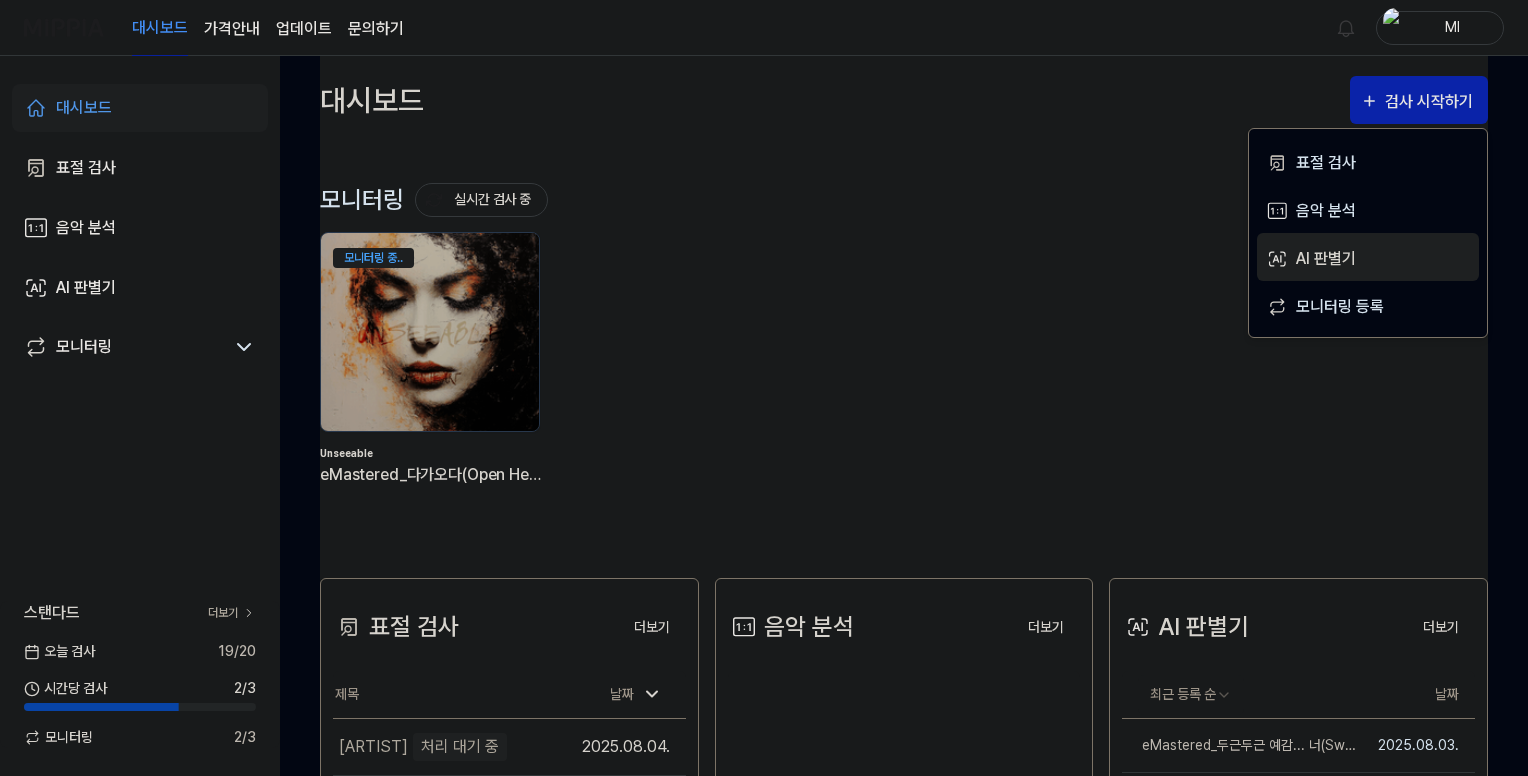 click on "AI 판별기" at bounding box center [1383, 259] 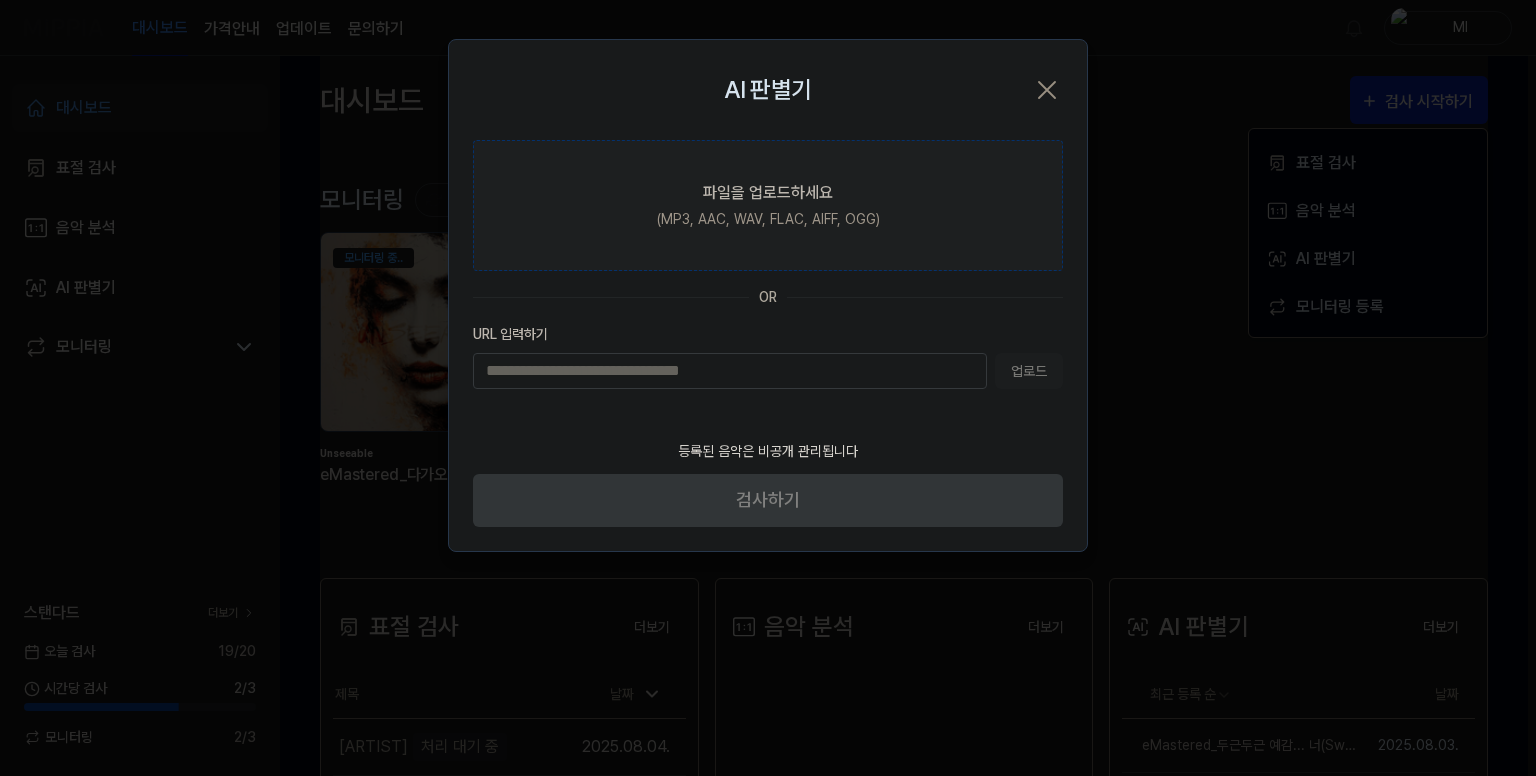 click on "파일을 업로드하세요 (MP3, AAC, WAV, FLAC, AIFF, OGG)" at bounding box center [768, 205] 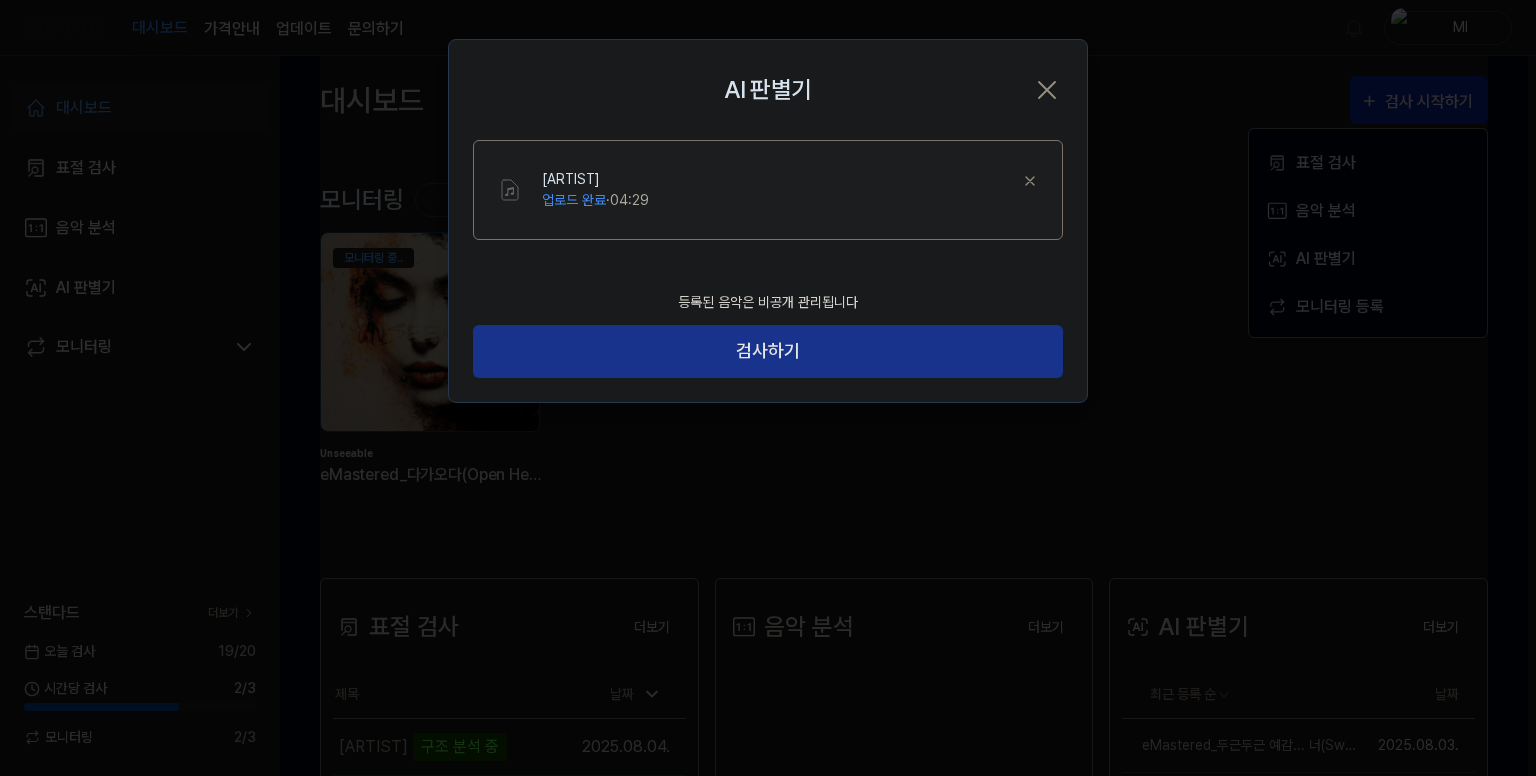 click on "검사하기" at bounding box center [768, 351] 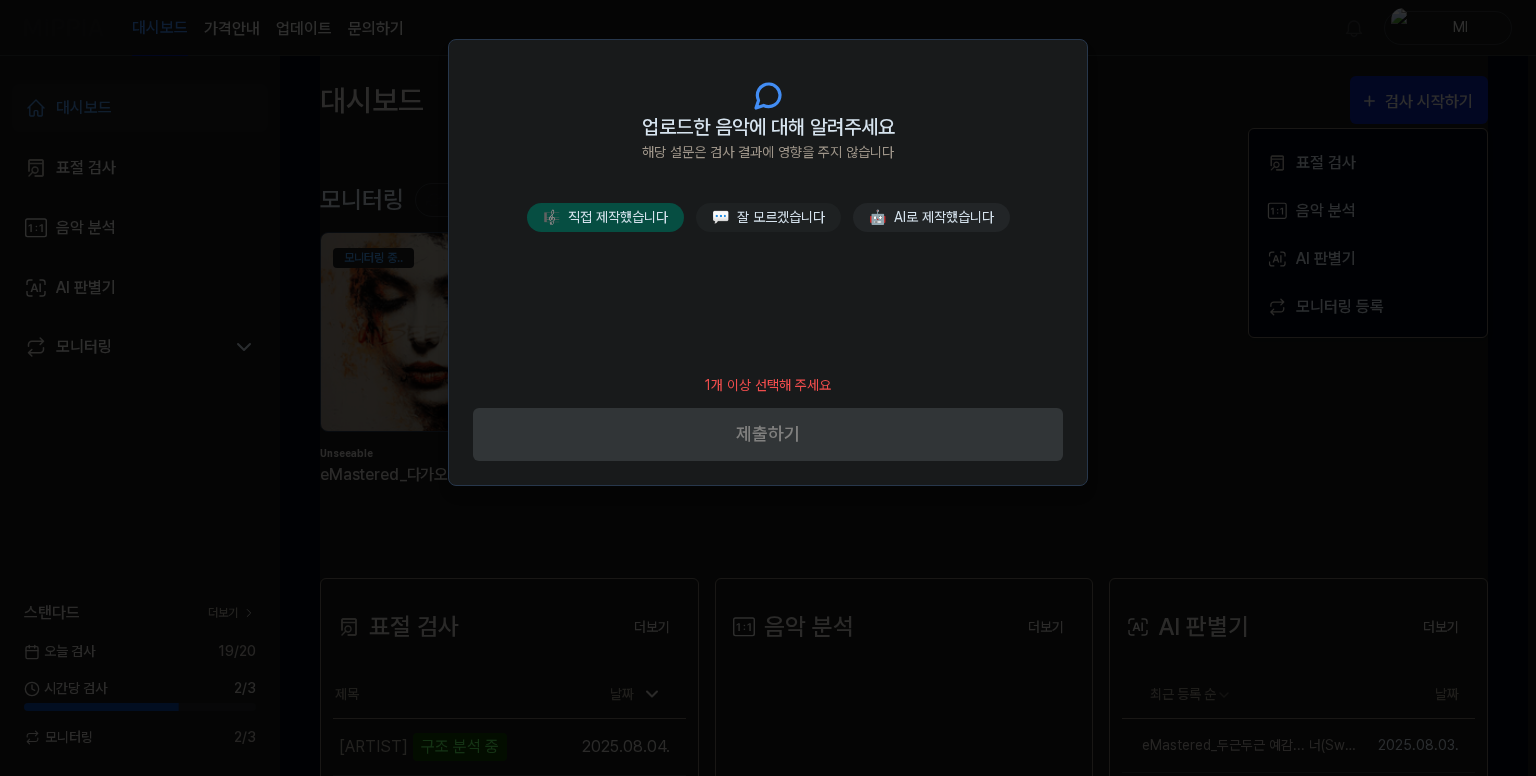 click on "🎼 직접 제작했습니다" at bounding box center (605, 217) 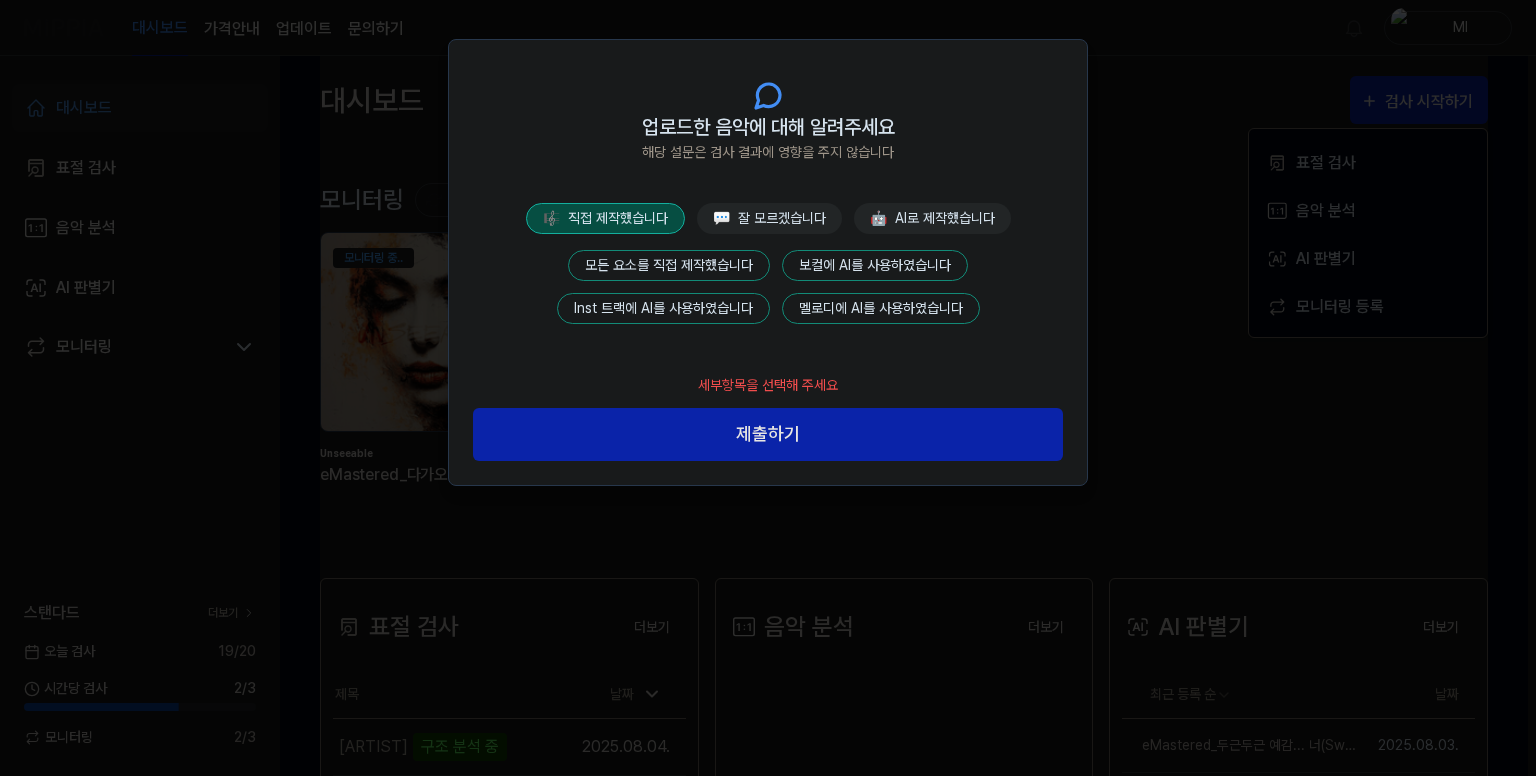 click on "모든 요소를 직접 제작했습니다" at bounding box center (669, 265) 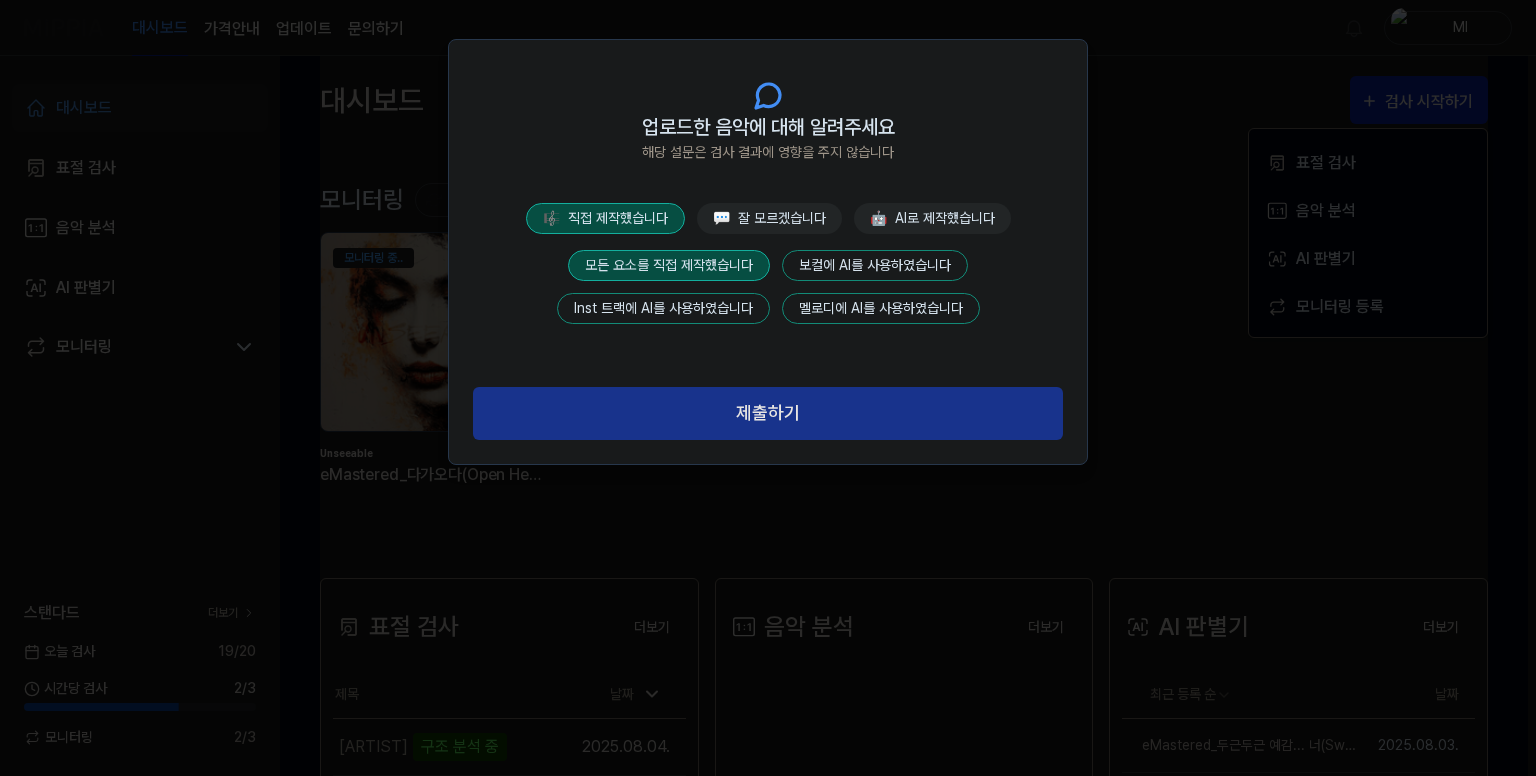 click on "제출하기" at bounding box center (768, 413) 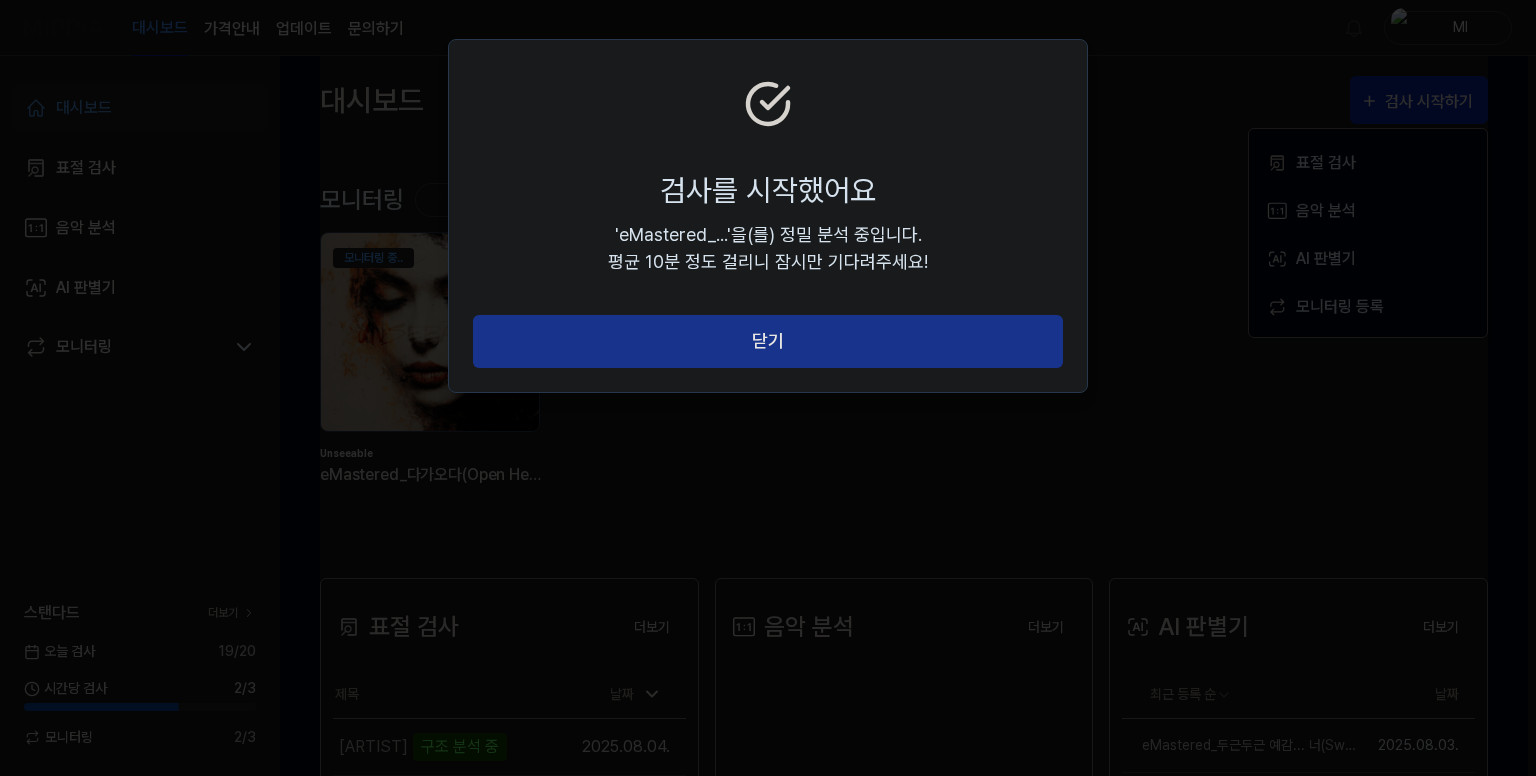 click on "닫기" at bounding box center (768, 341) 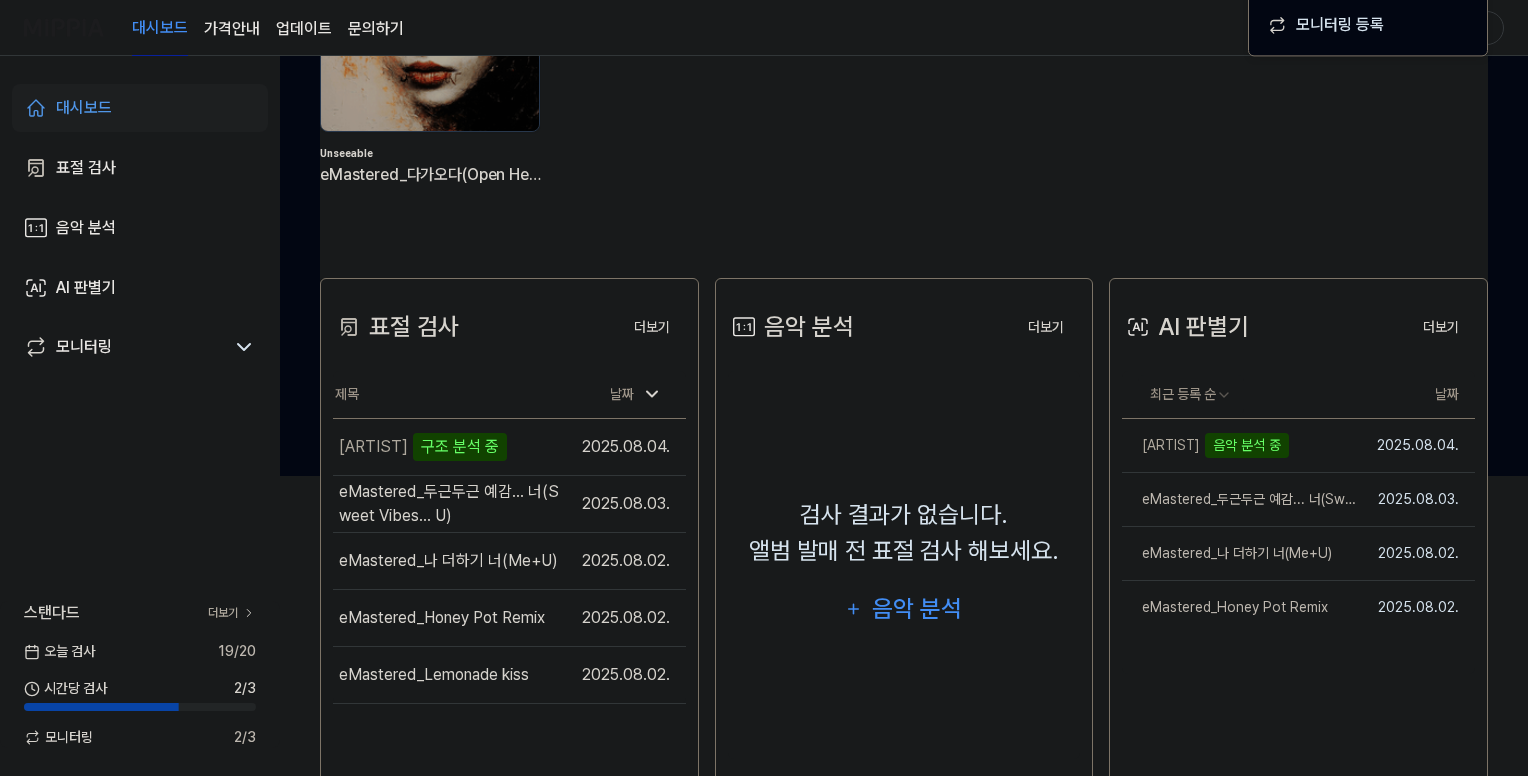 scroll, scrollTop: 0, scrollLeft: 0, axis: both 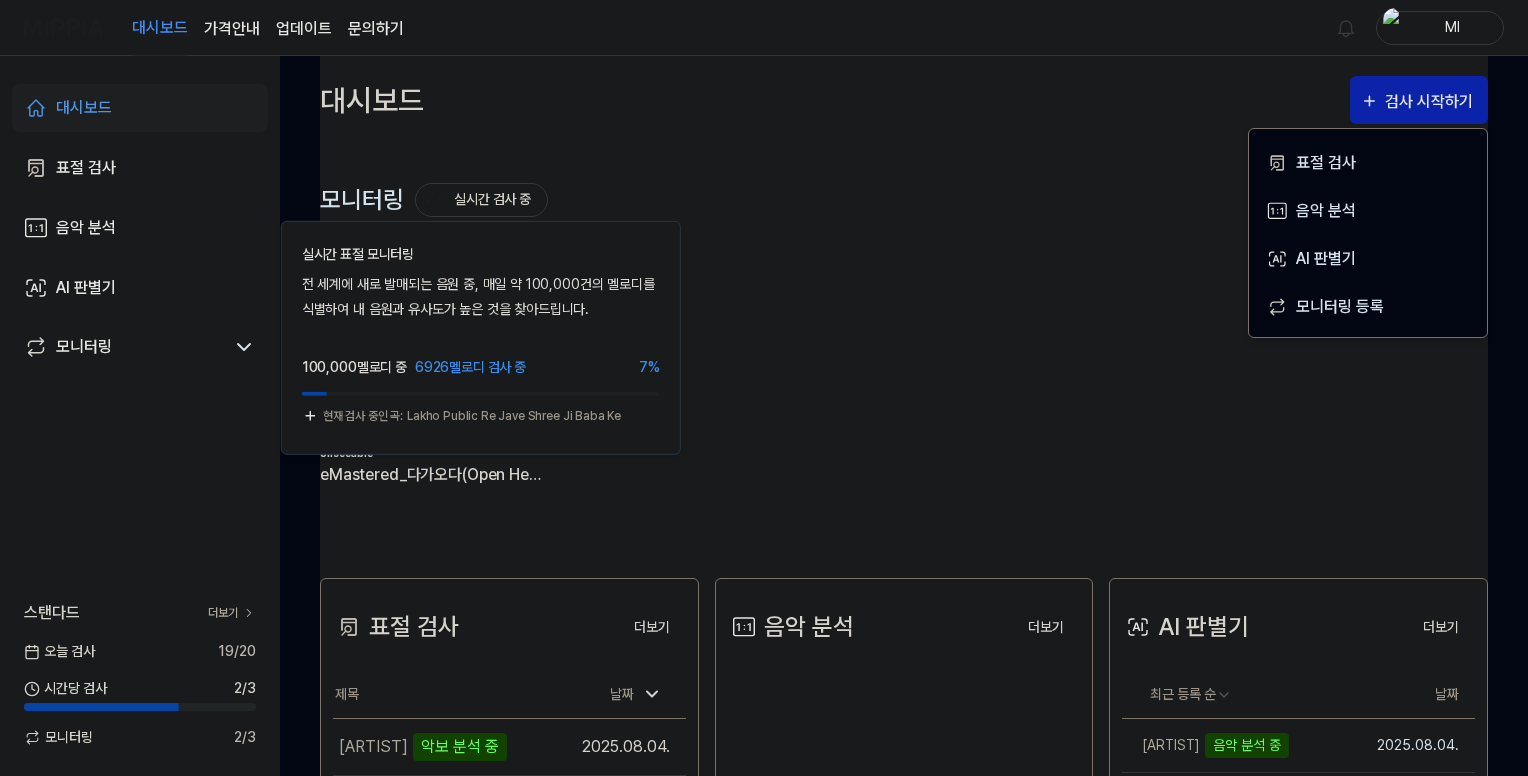 click at bounding box center (434, 200) 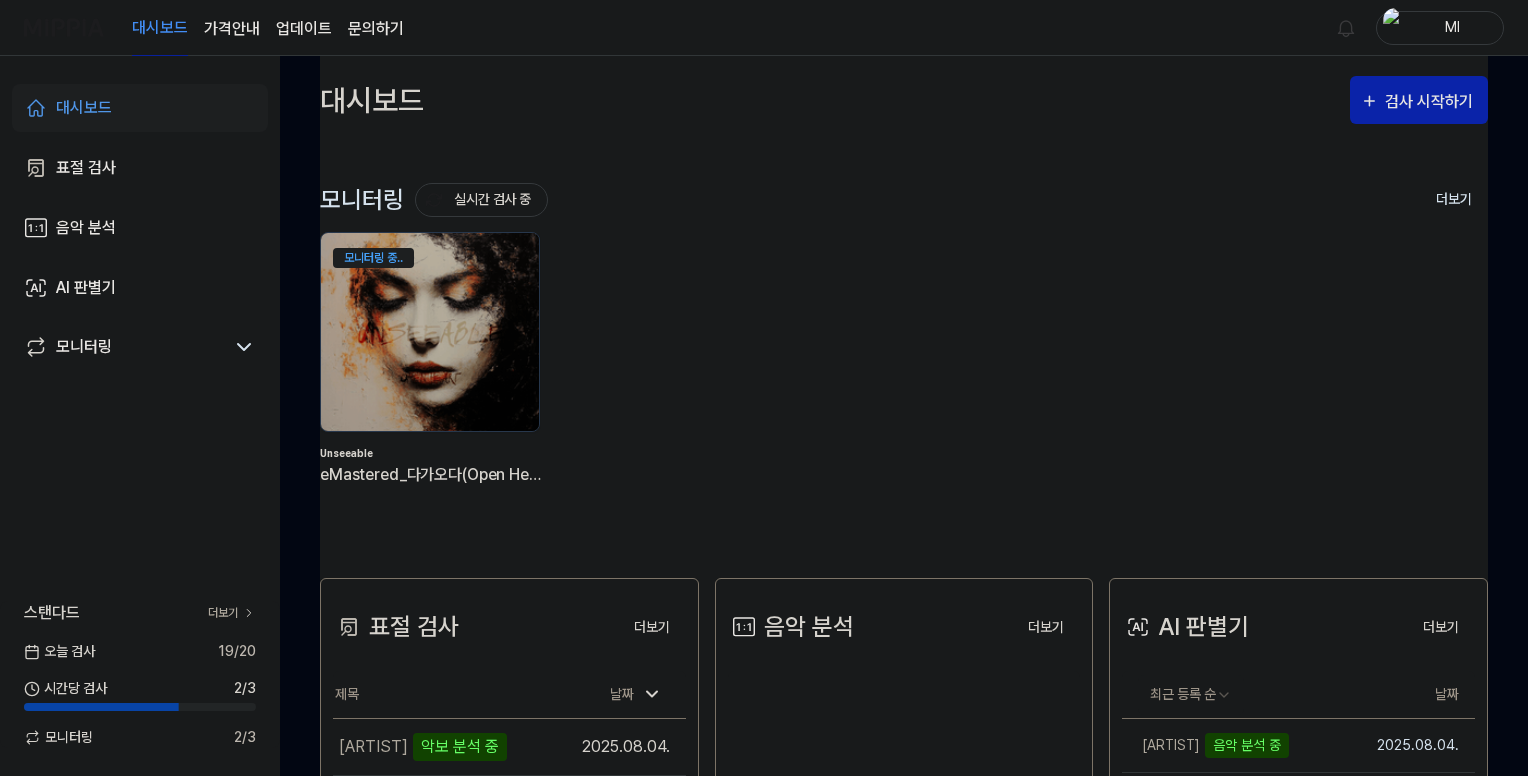 click on "실시간 검사 중" at bounding box center [481, 200] 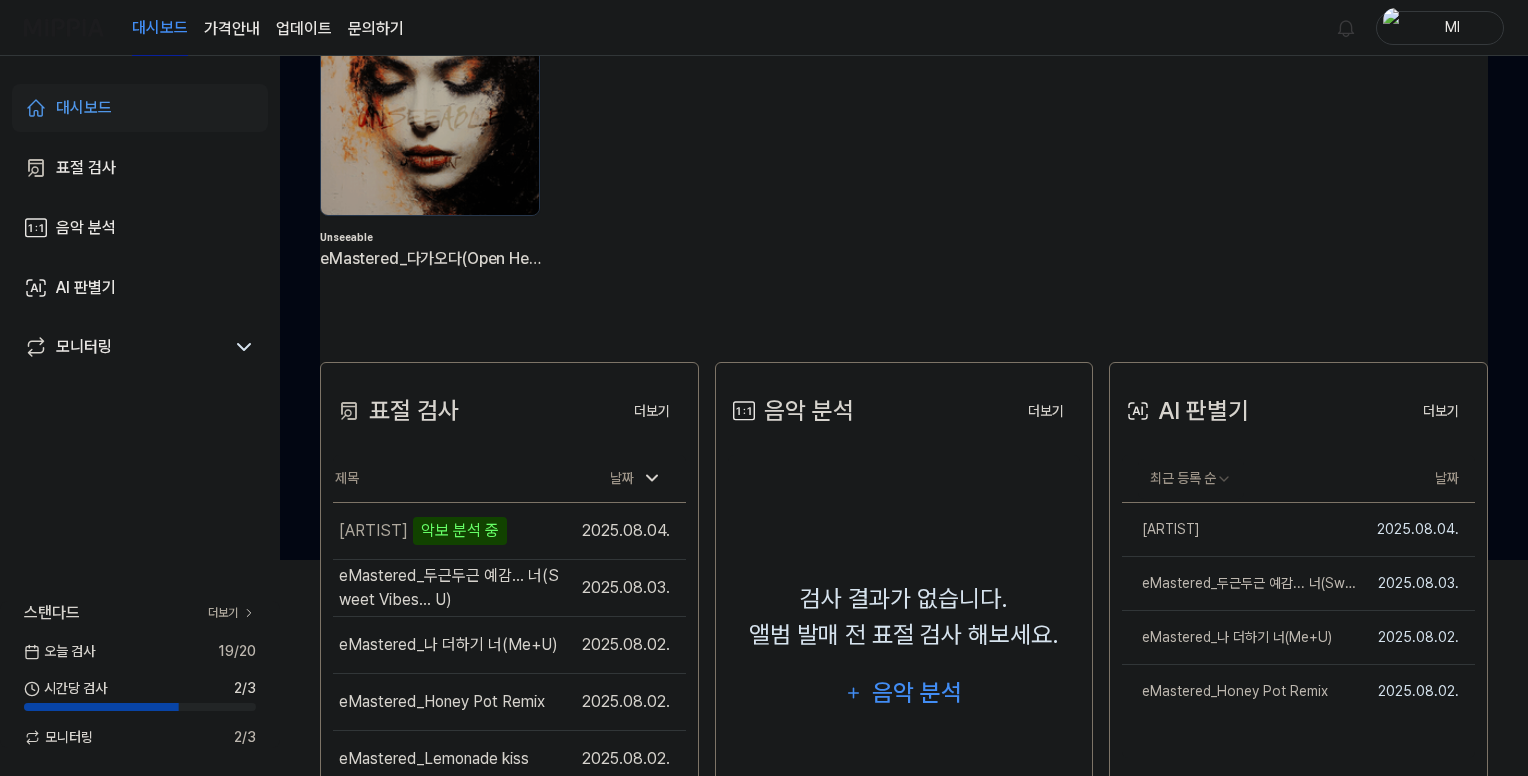 scroll, scrollTop: 347, scrollLeft: 0, axis: vertical 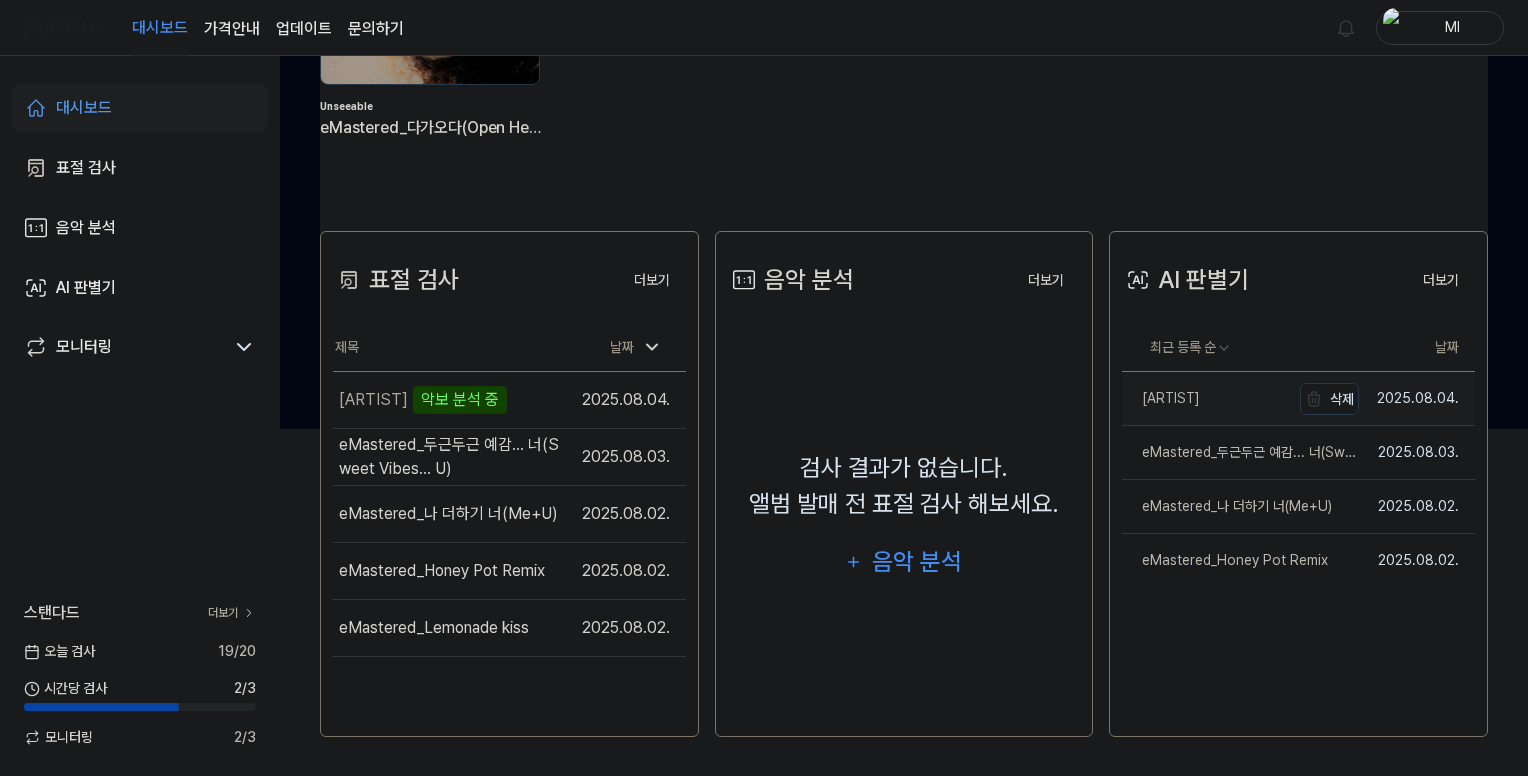 click on "[ARTIST]" at bounding box center [1161, 398] 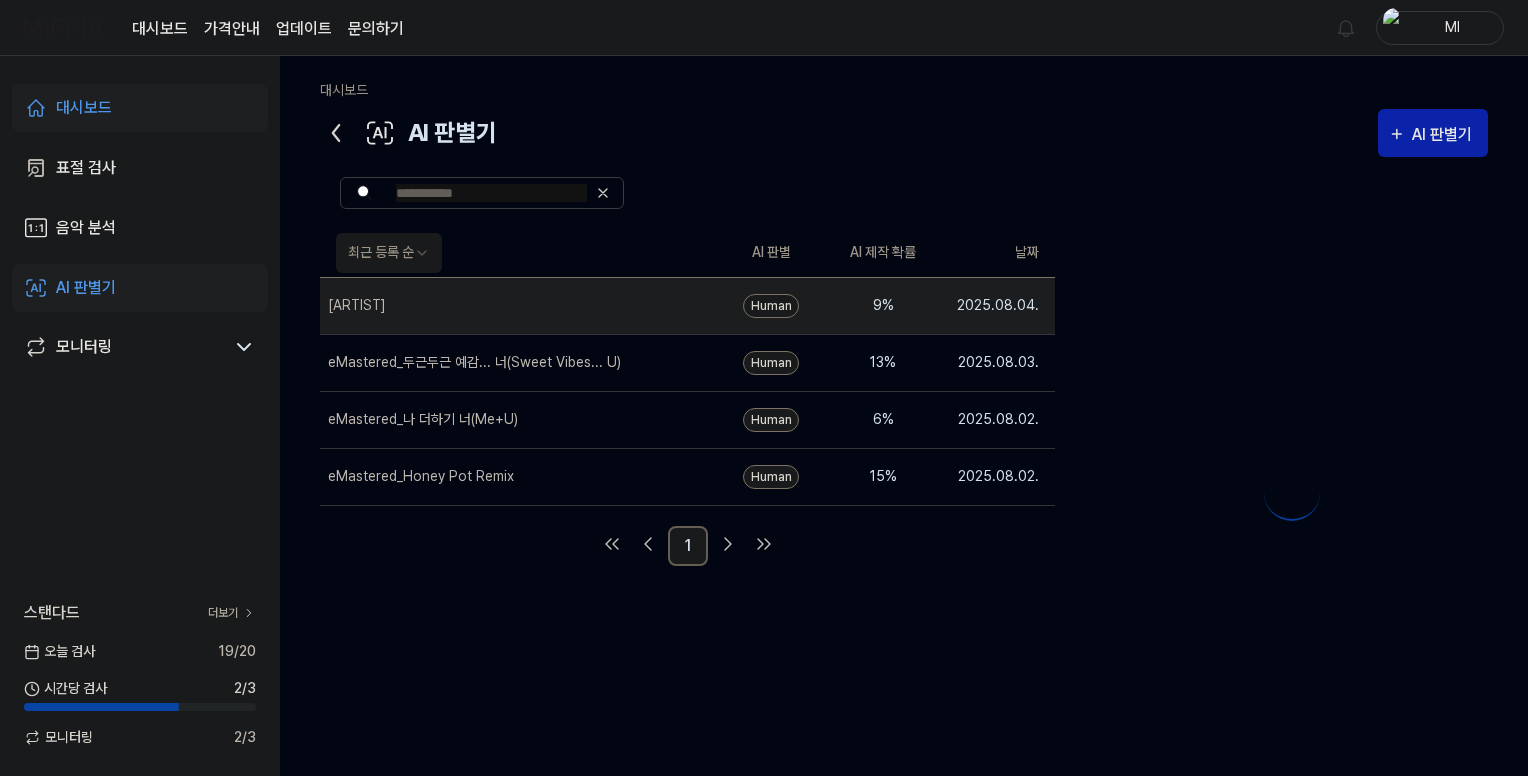 scroll, scrollTop: 0, scrollLeft: 0, axis: both 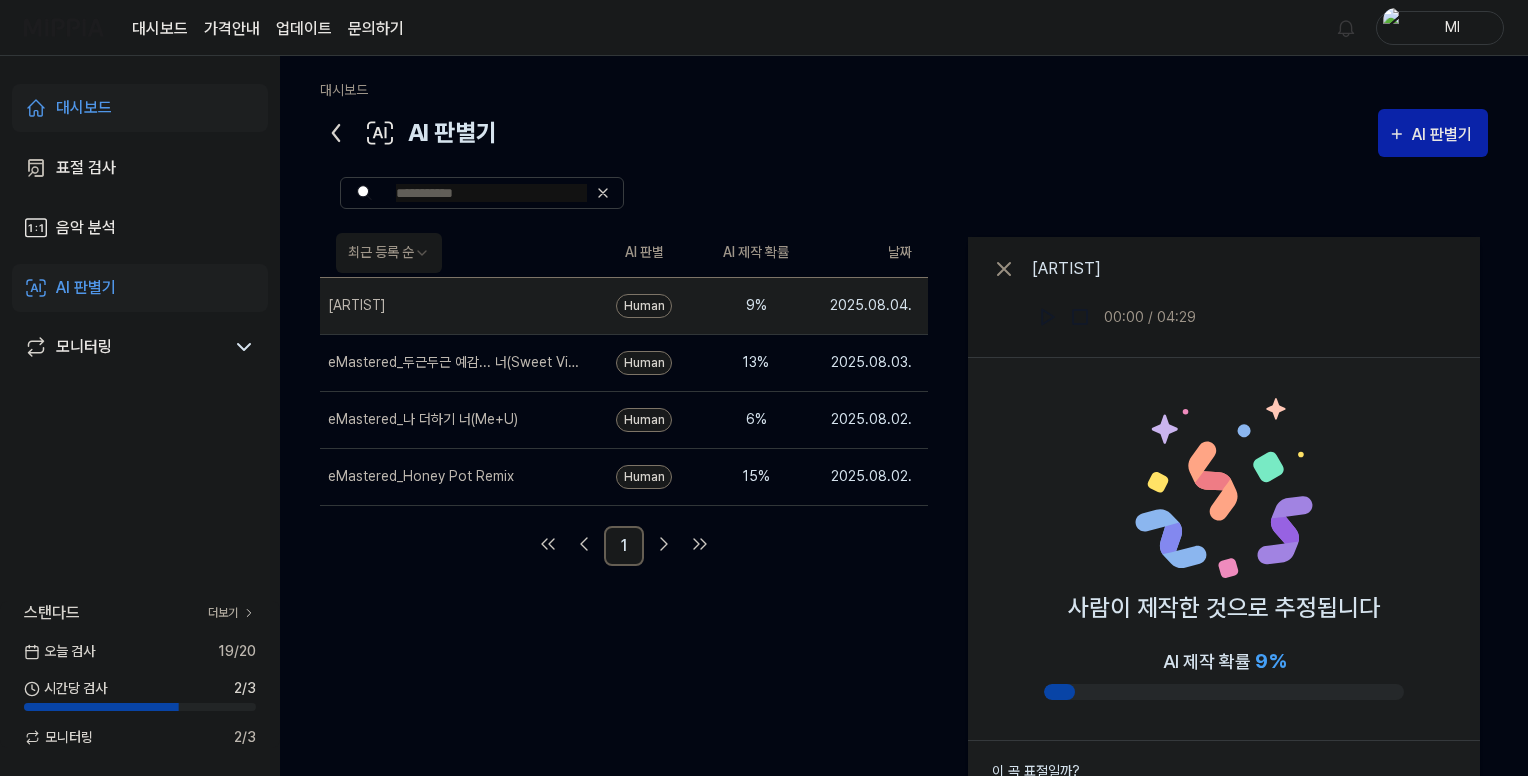 click 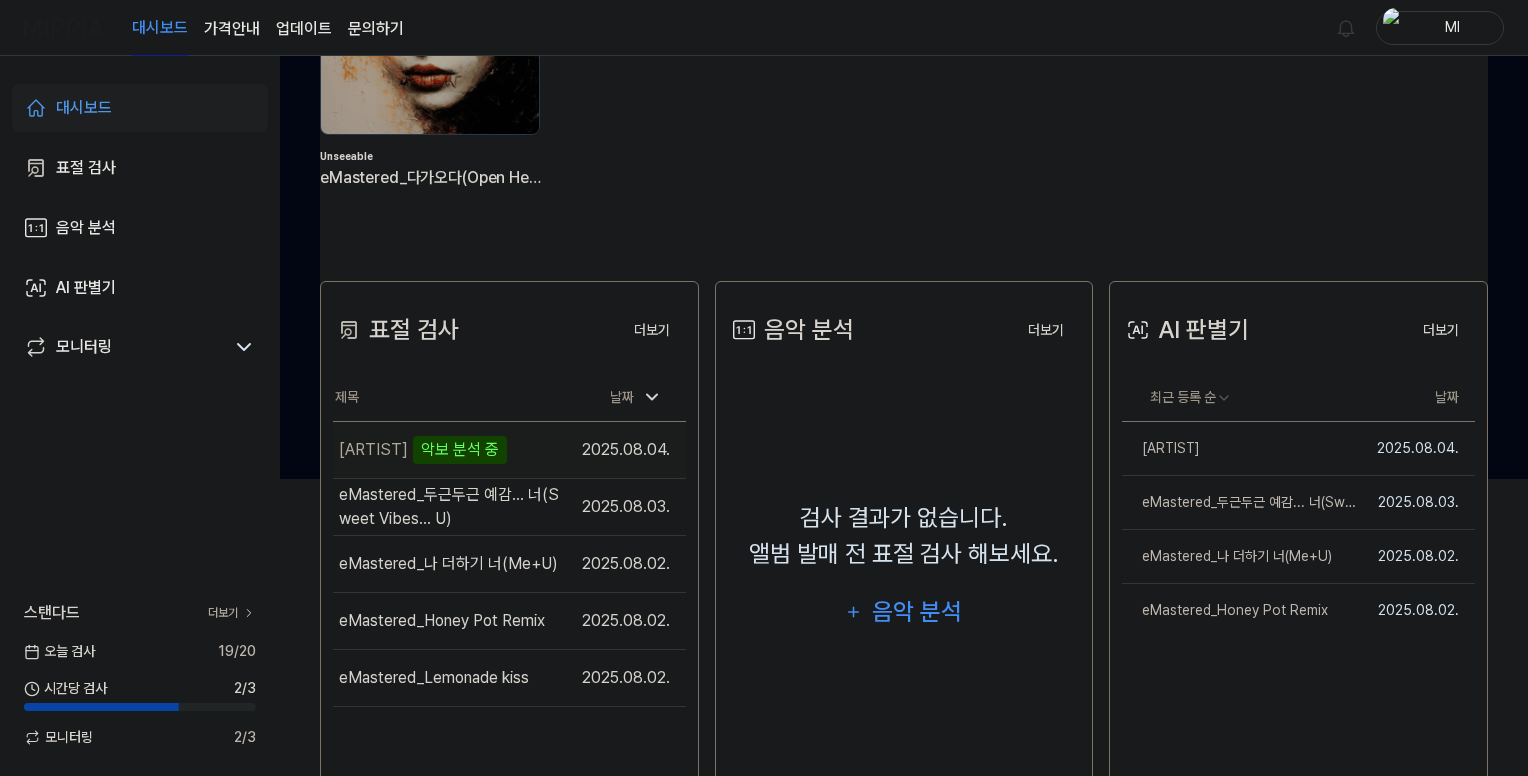 scroll, scrollTop: 300, scrollLeft: 0, axis: vertical 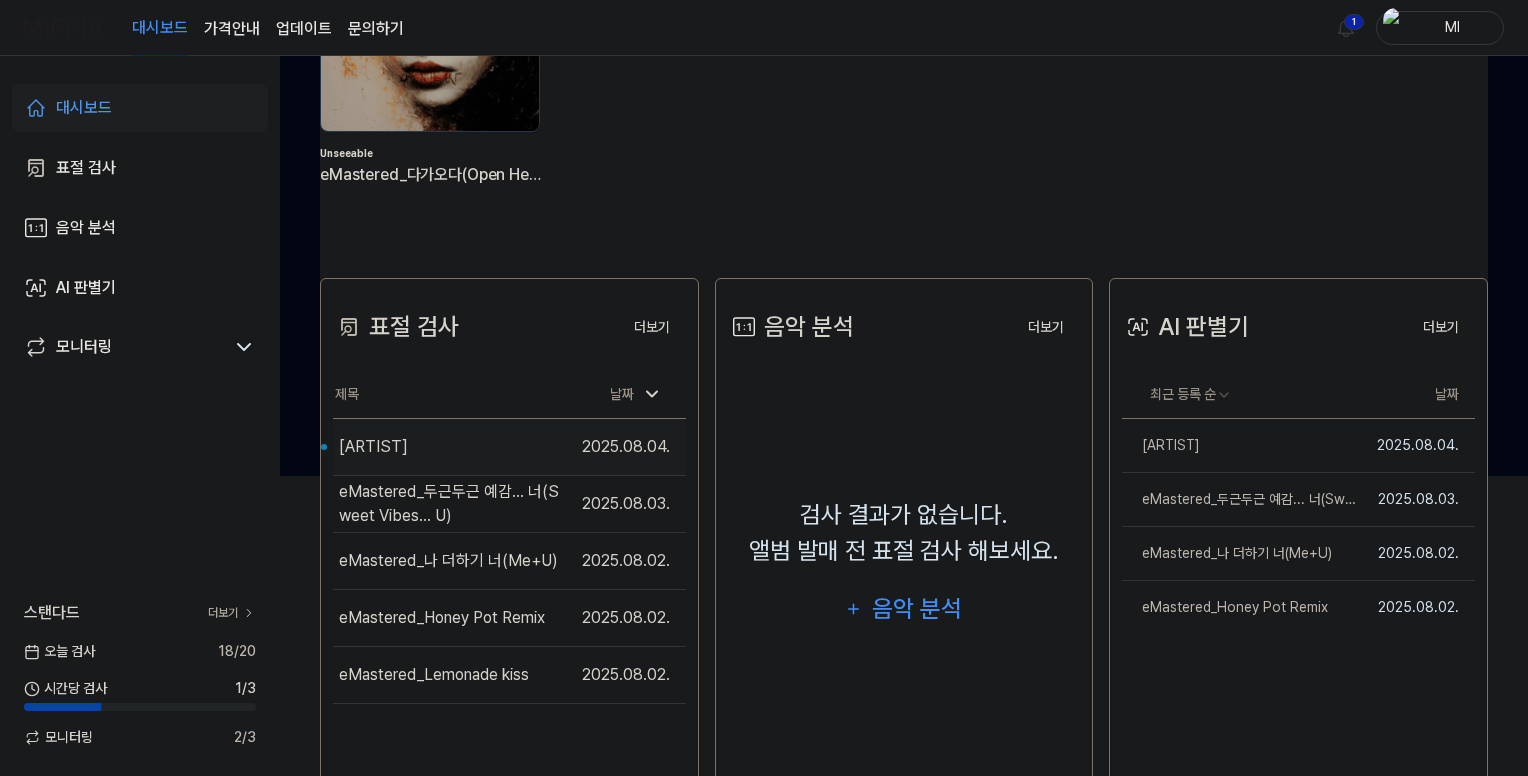 click on "[ARTIST]" at bounding box center [373, 447] 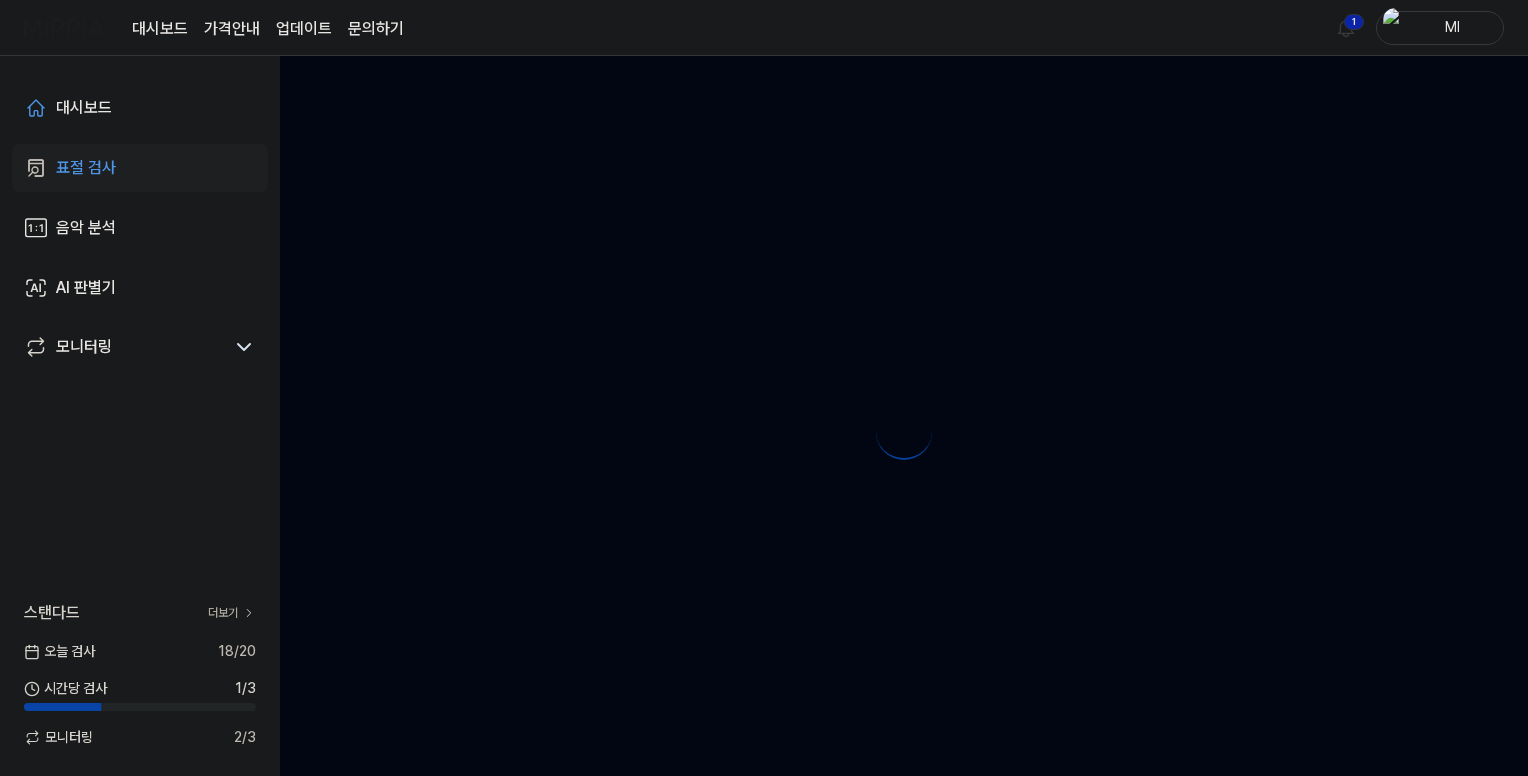 scroll, scrollTop: 0, scrollLeft: 0, axis: both 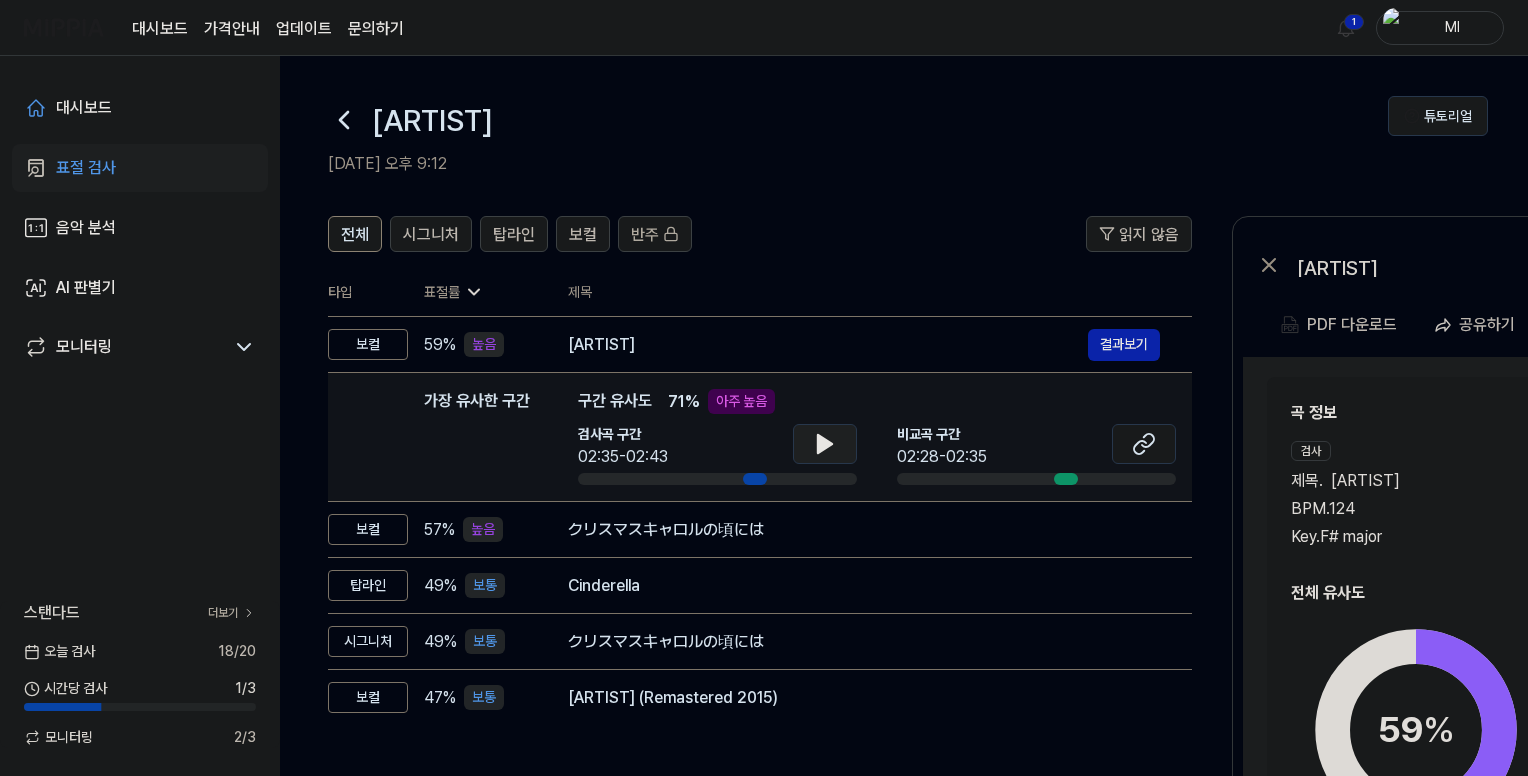 click 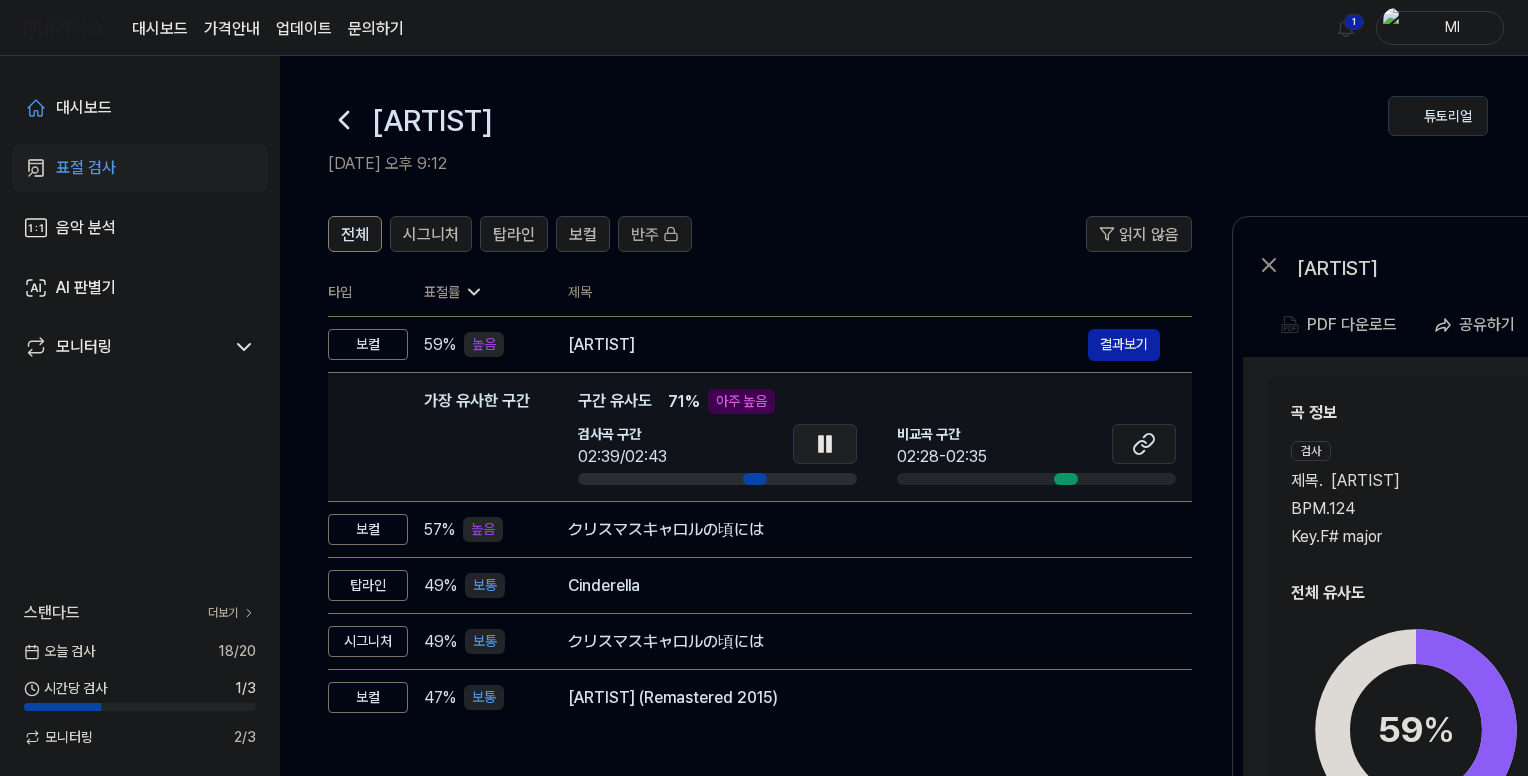 click 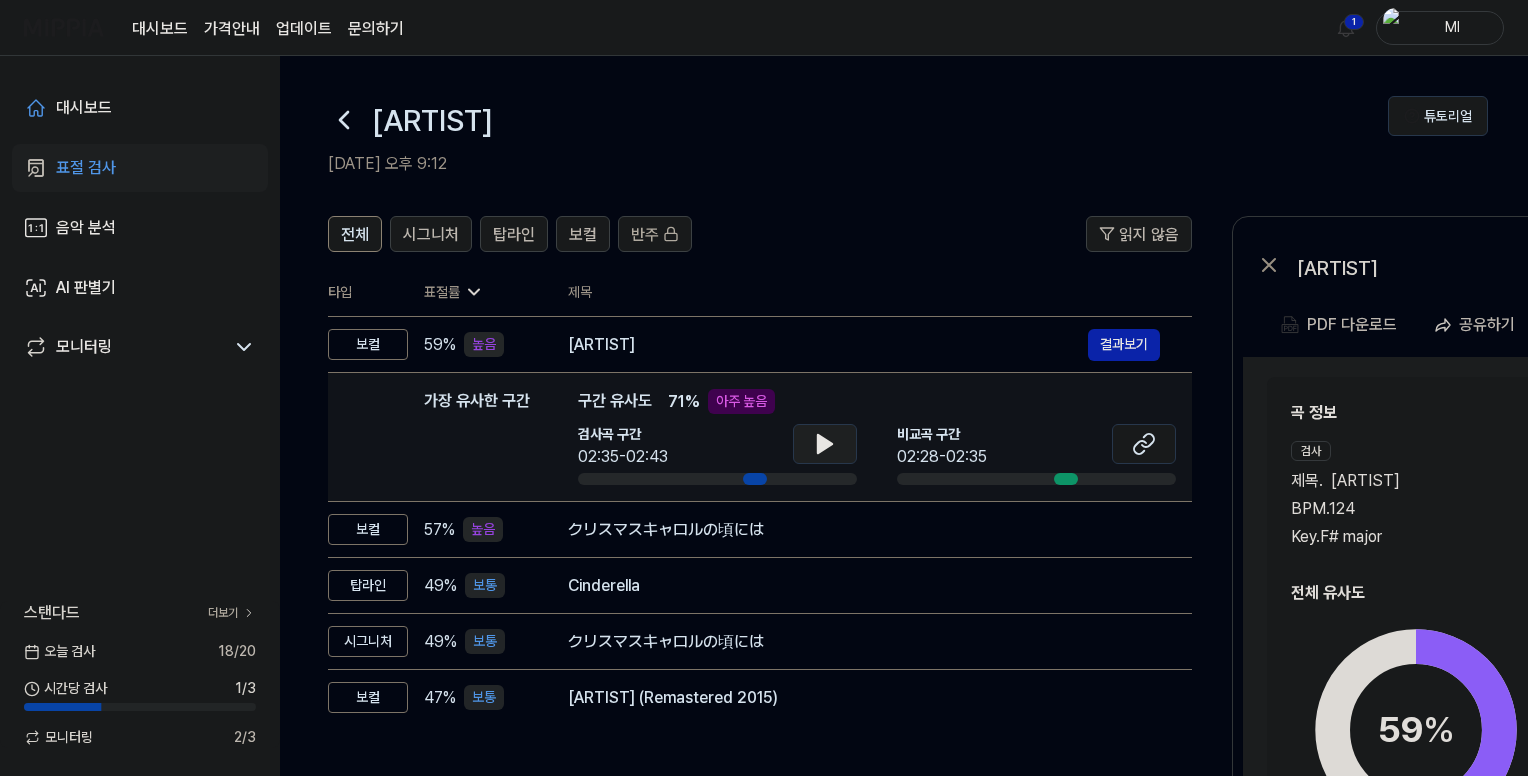 click 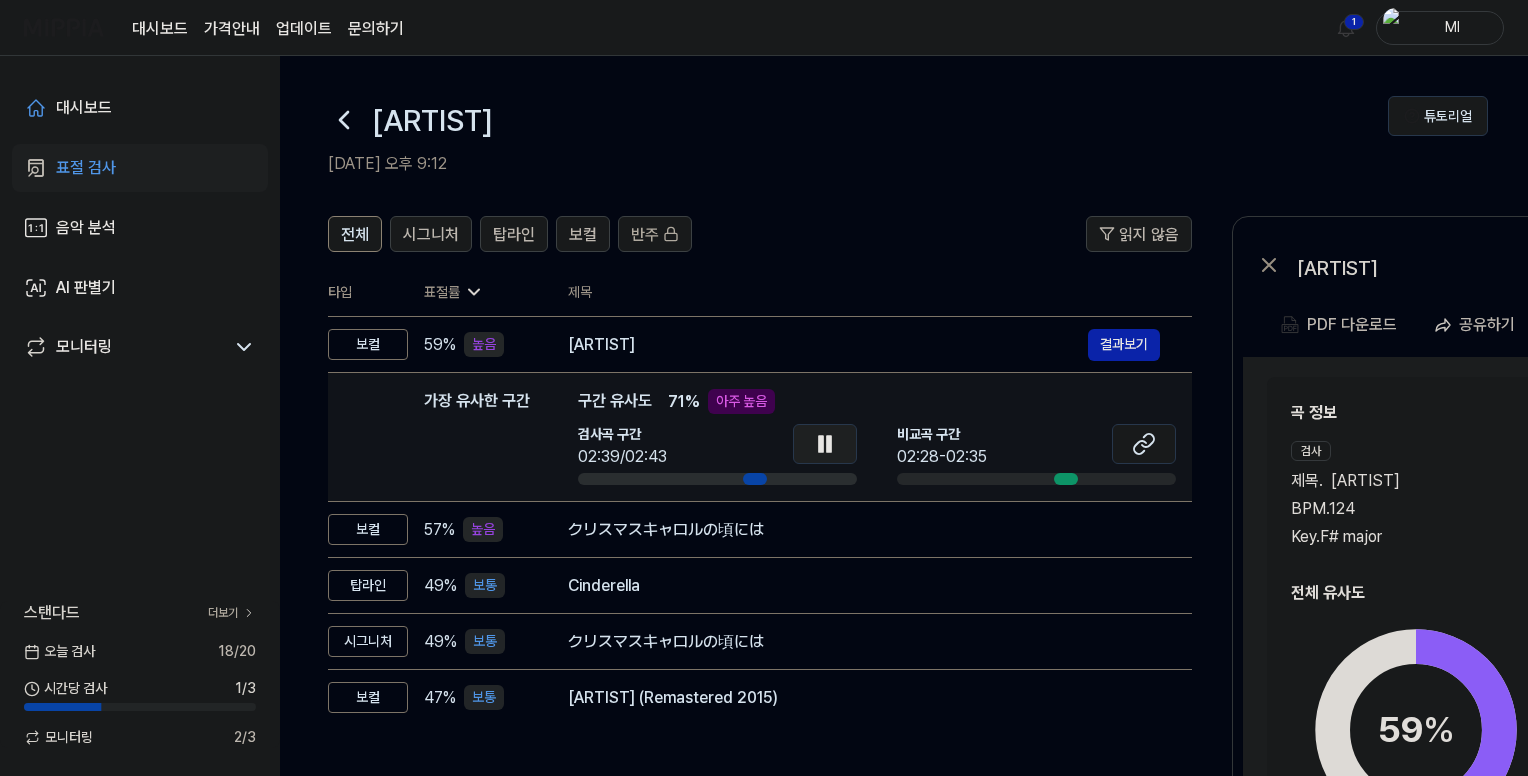 click 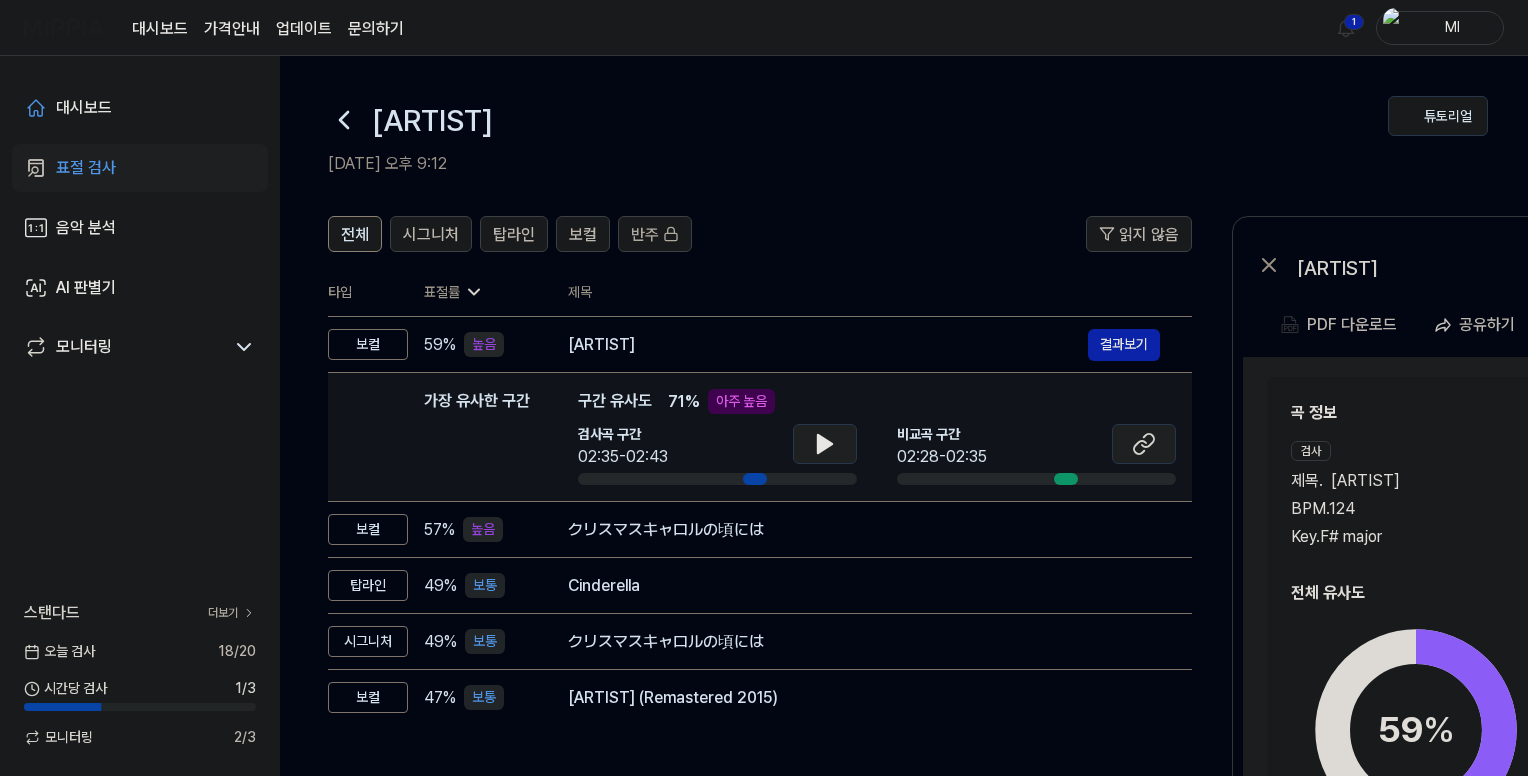 click 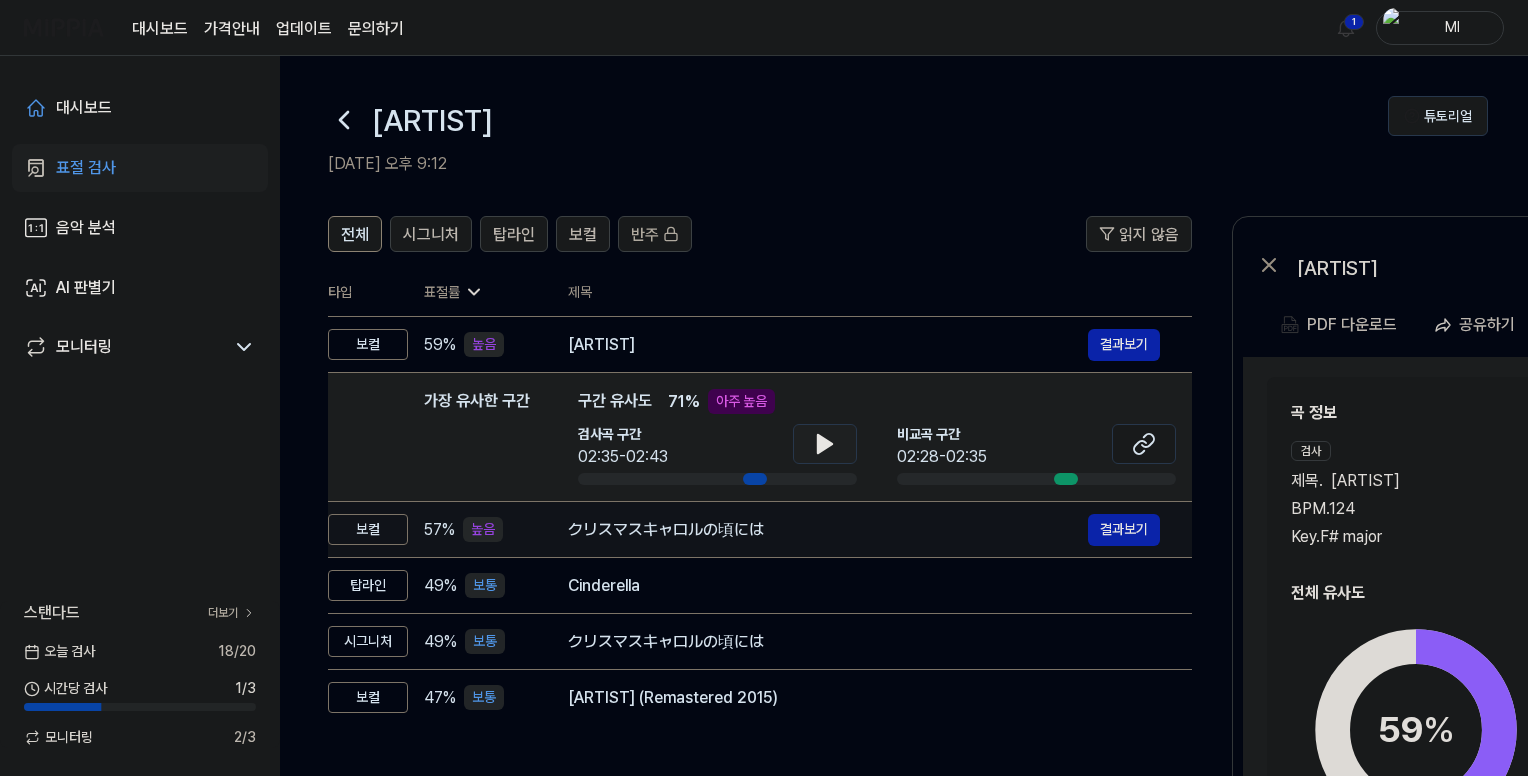 click on "クリスマスキャロルの頃には" at bounding box center (828, 530) 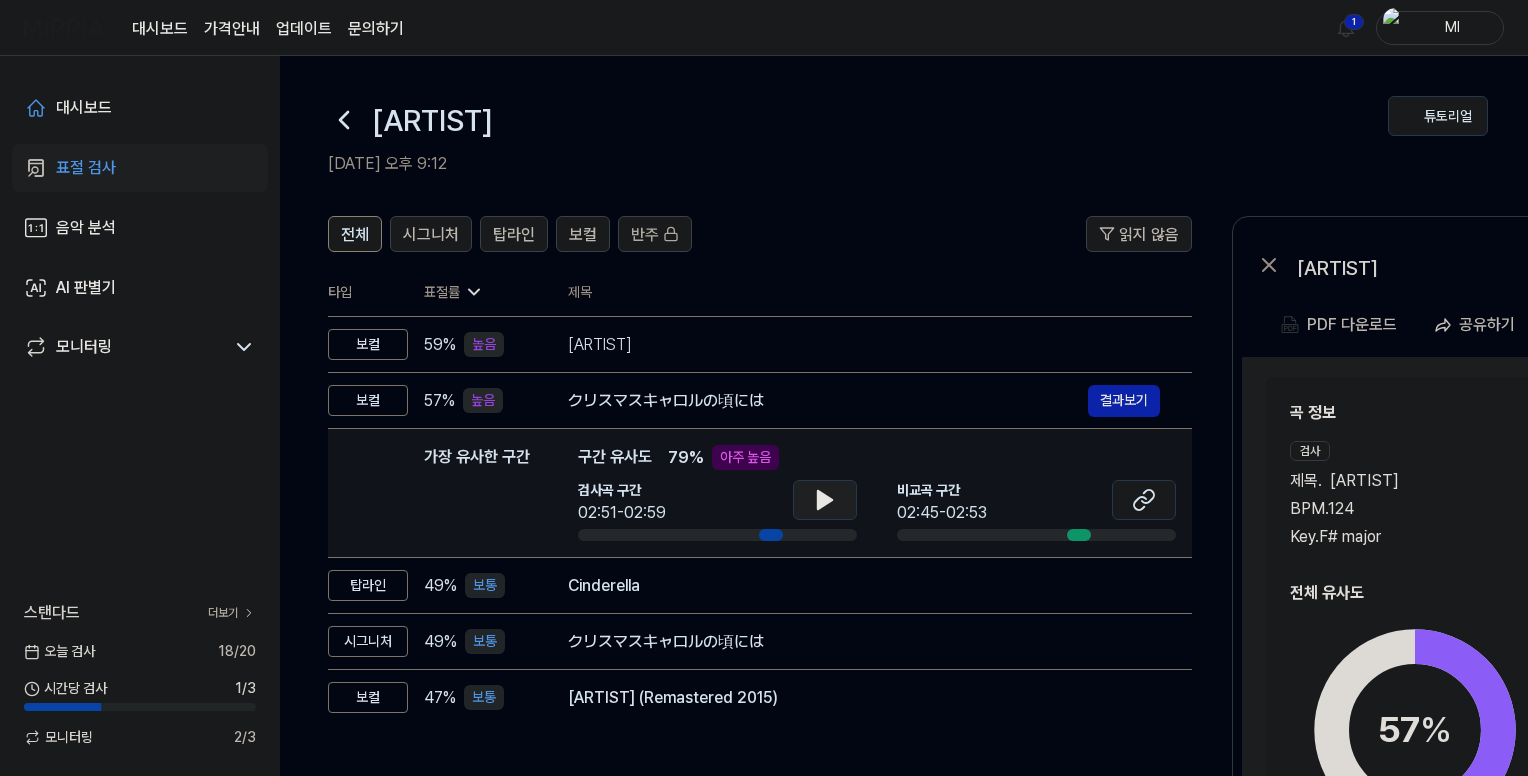 click at bounding box center (825, 500) 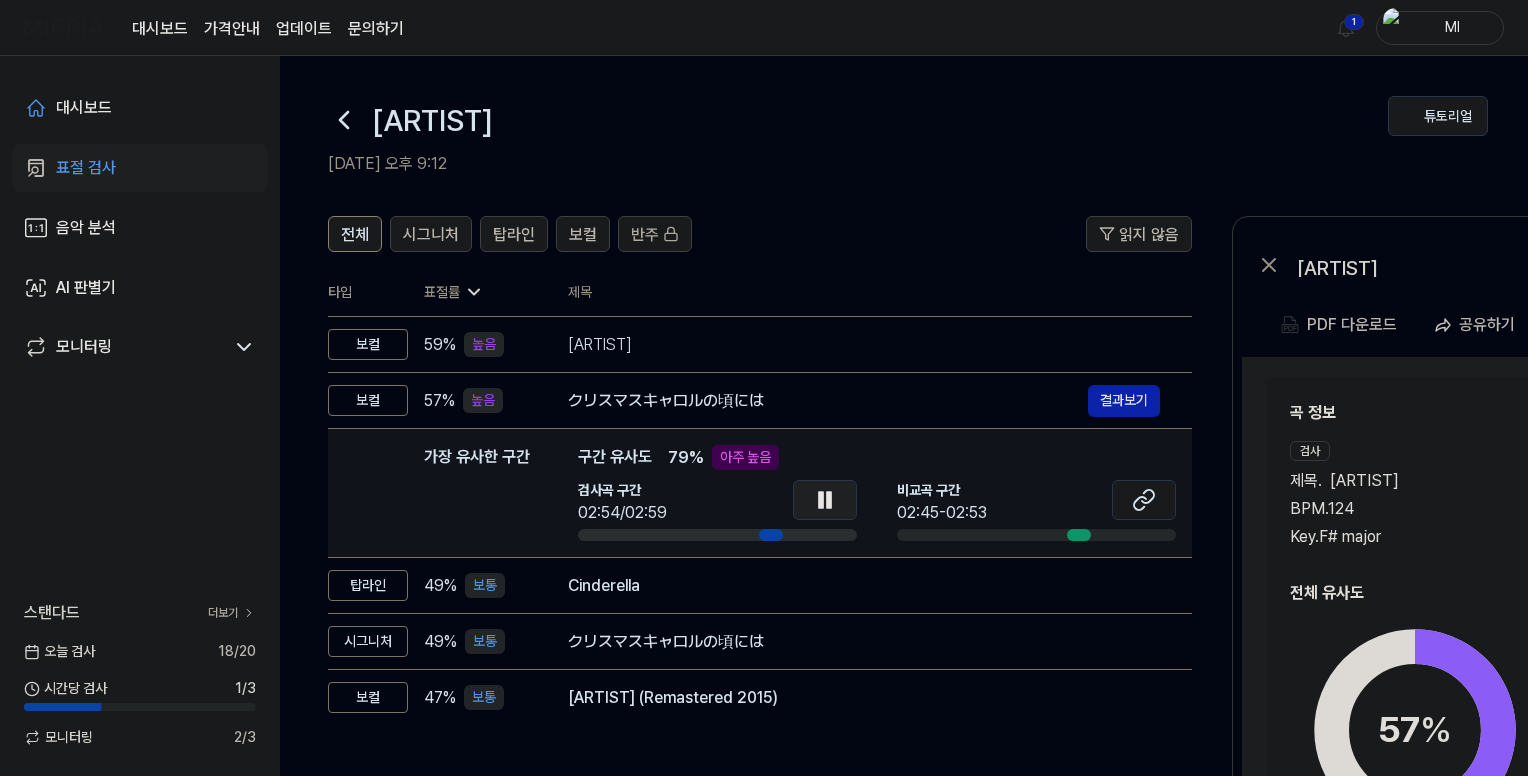 click 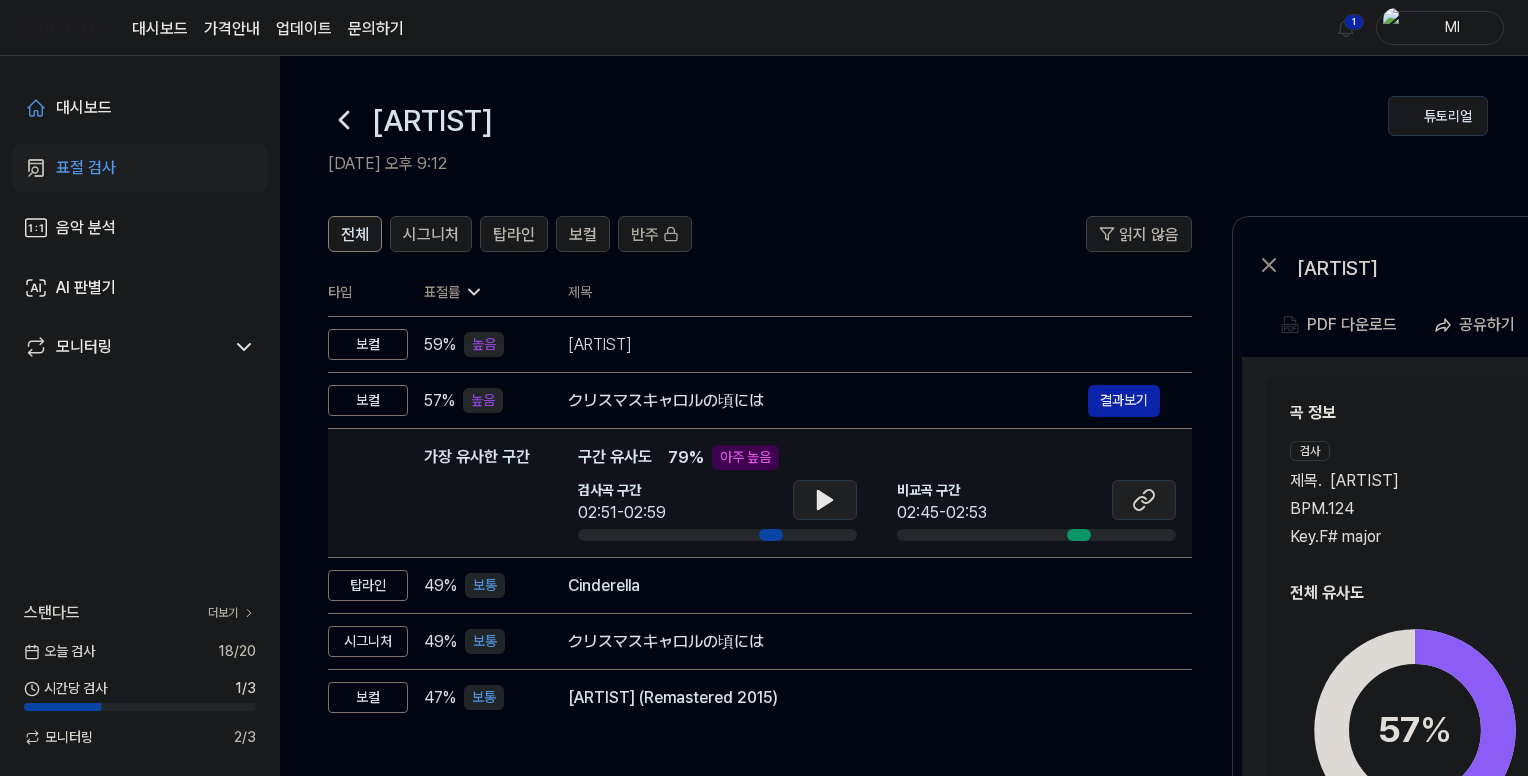 click at bounding box center (1144, 500) 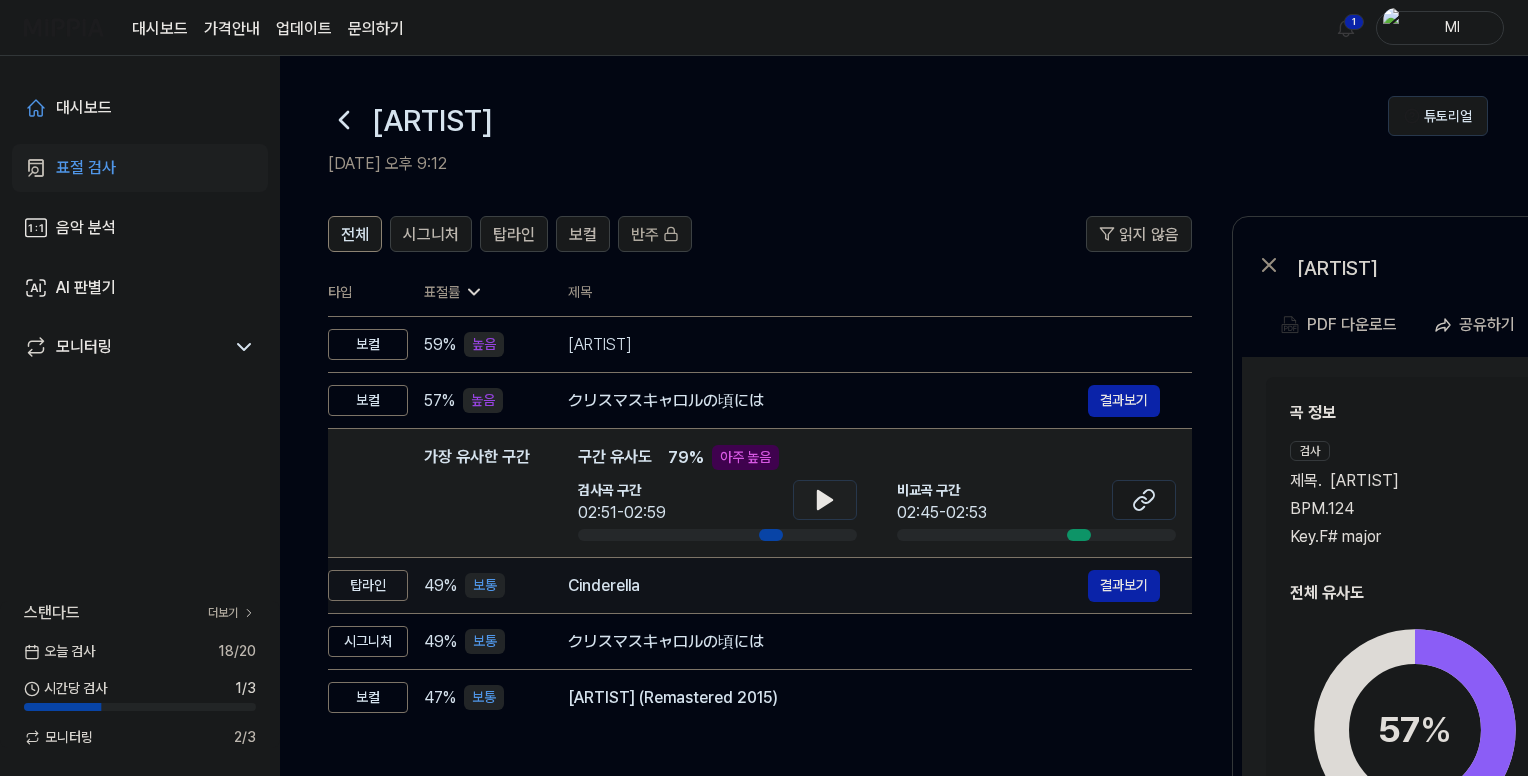 click on "[ARTIST] 결과보기" at bounding box center (864, 586) 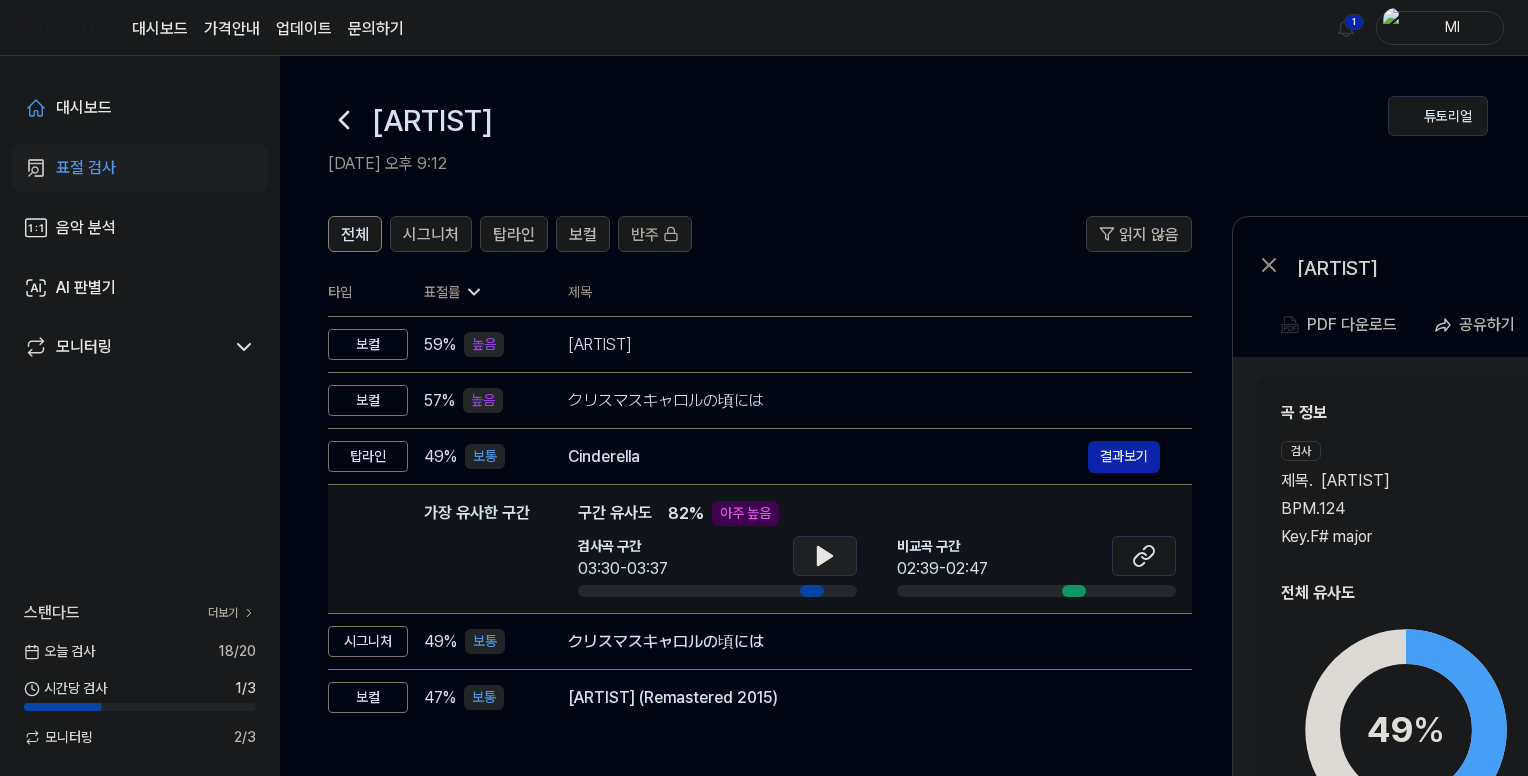 click 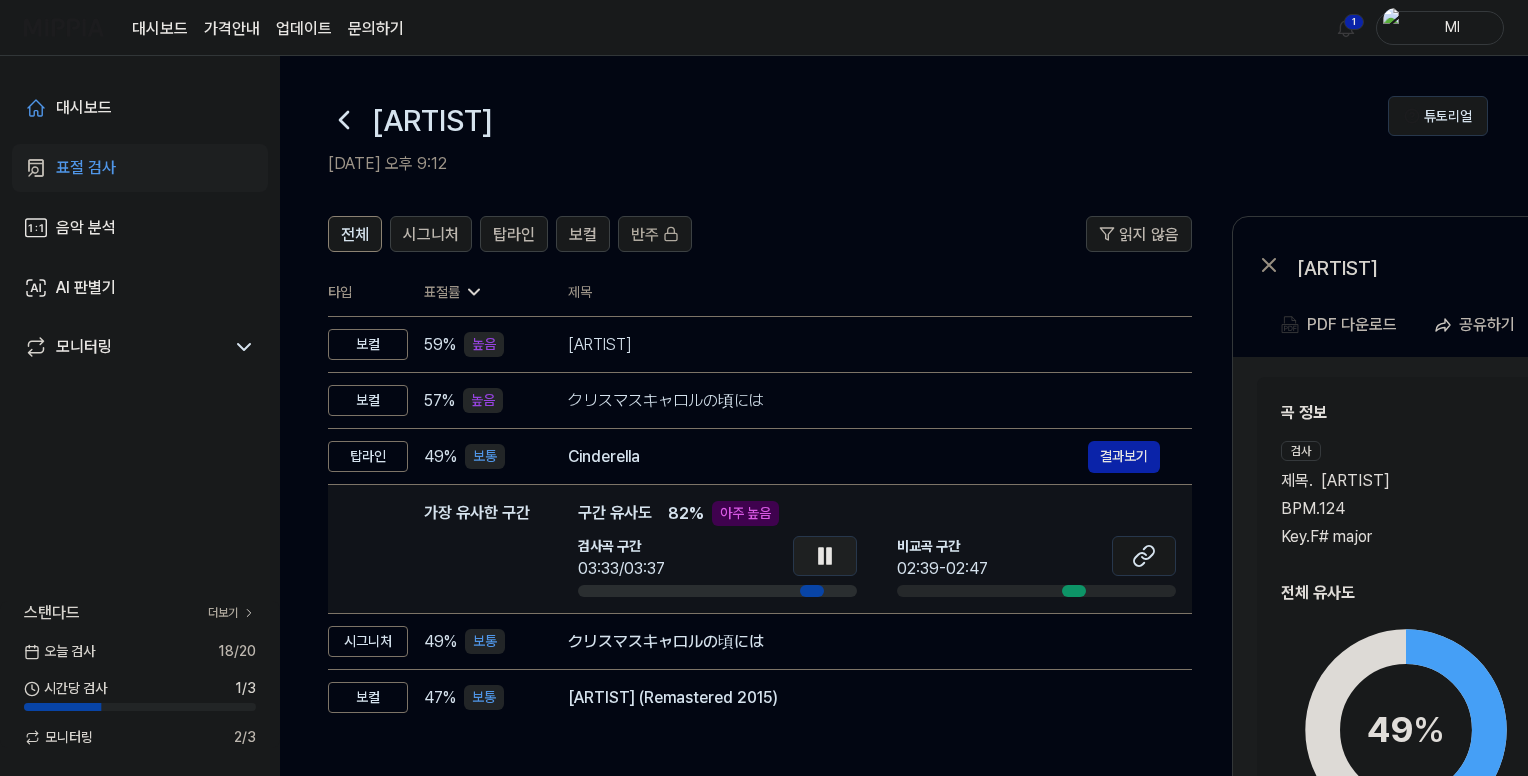 click 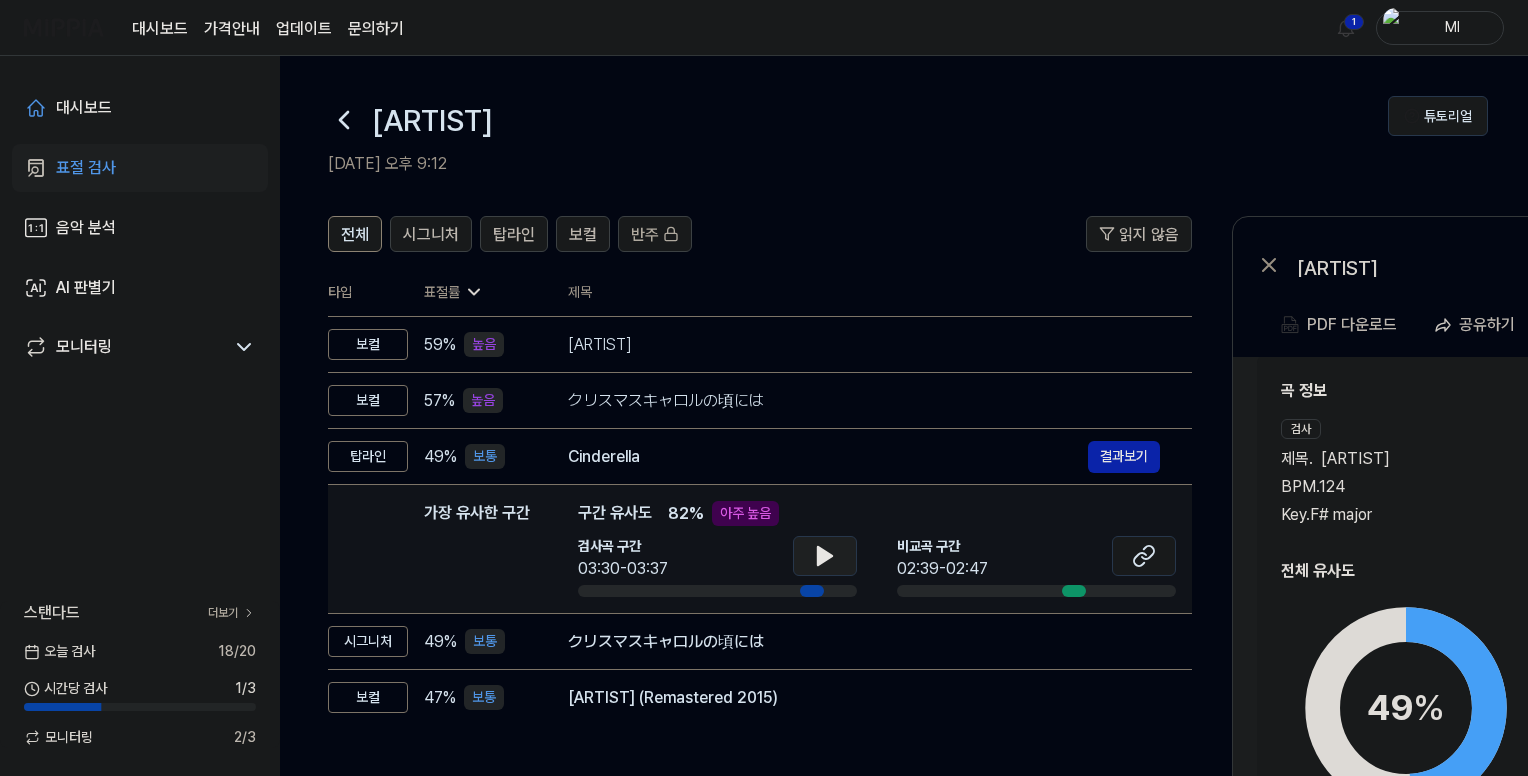 scroll, scrollTop: 33, scrollLeft: 0, axis: vertical 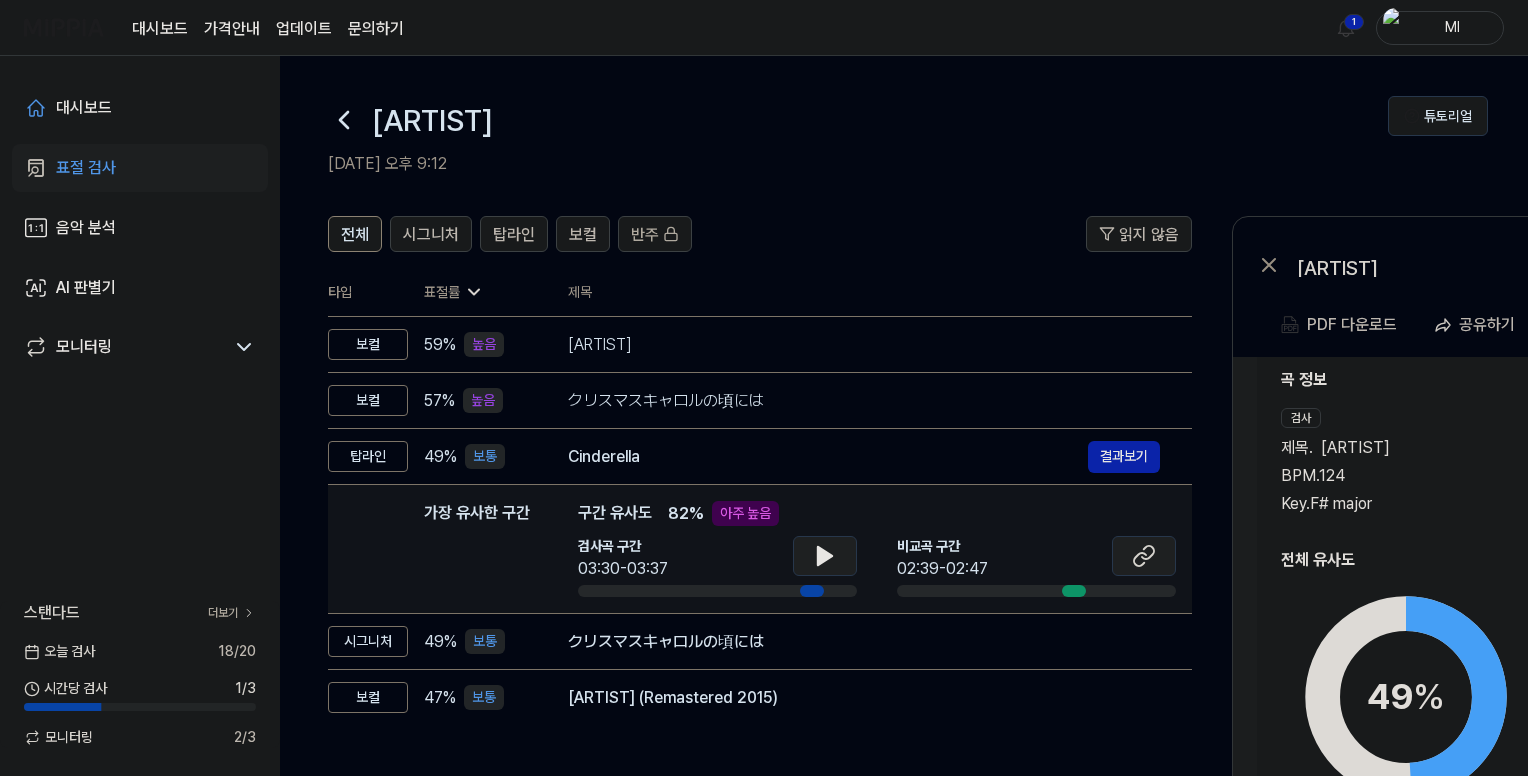 click 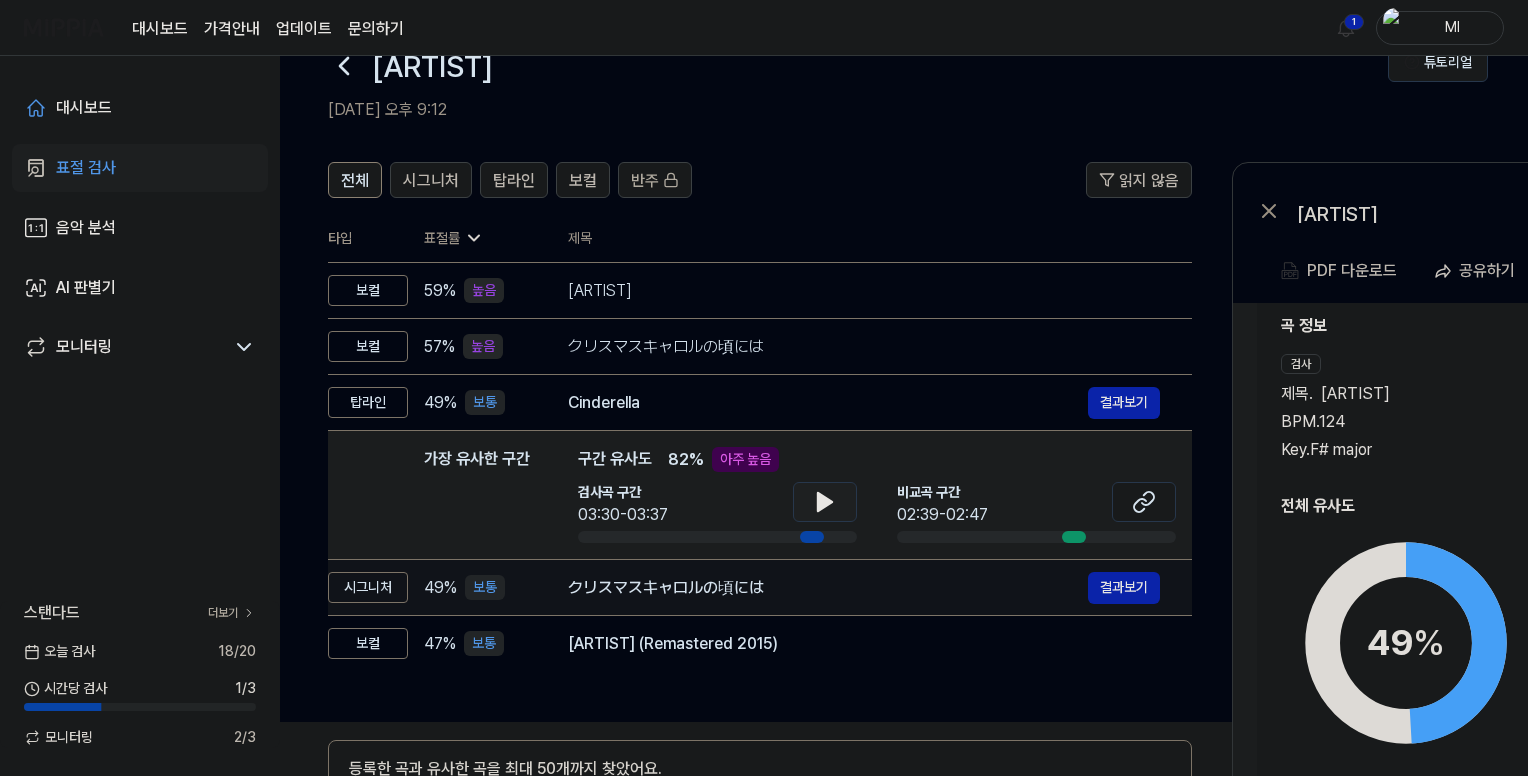 scroll, scrollTop: 0, scrollLeft: 0, axis: both 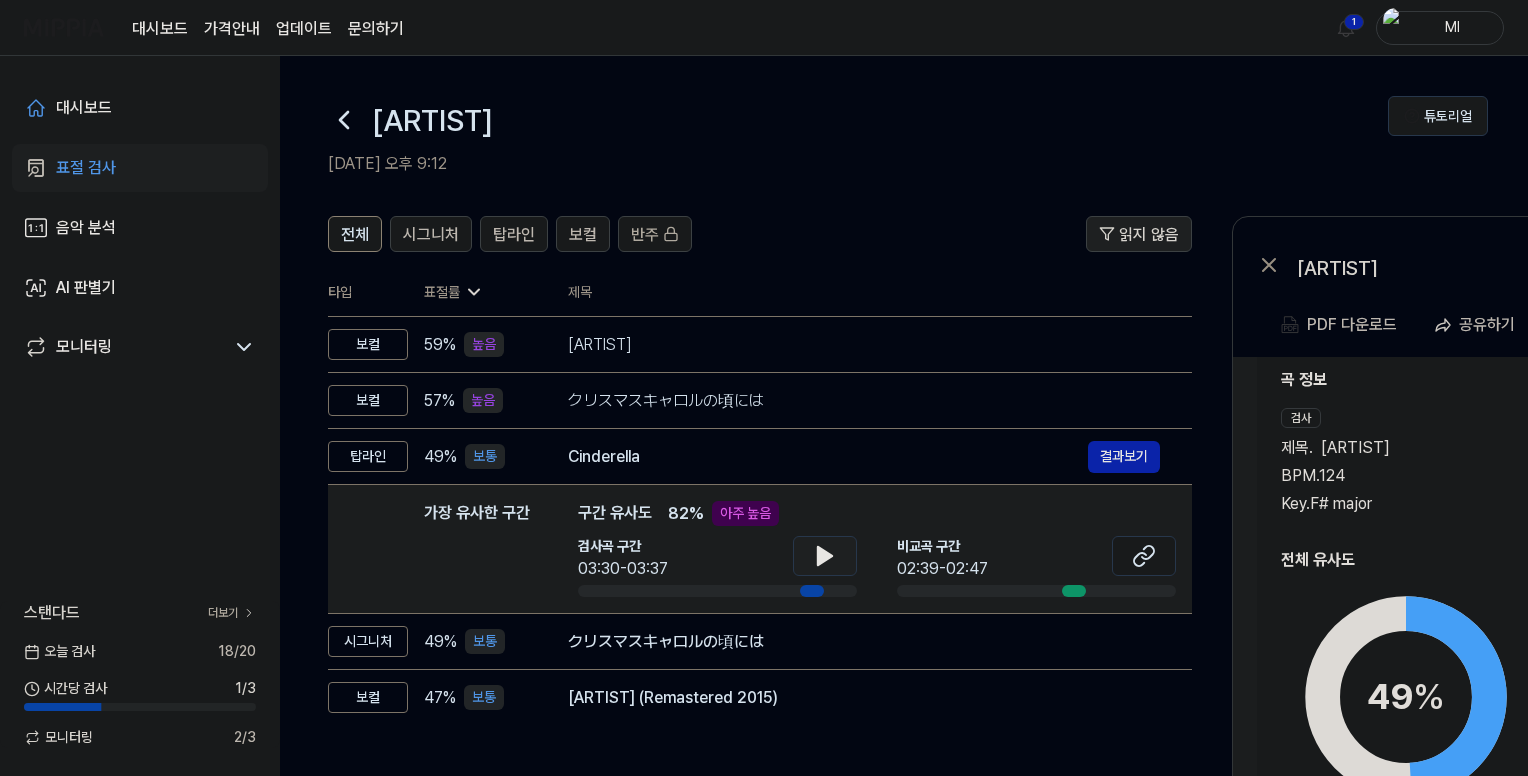 click on "읽지 않음" at bounding box center [1149, 235] 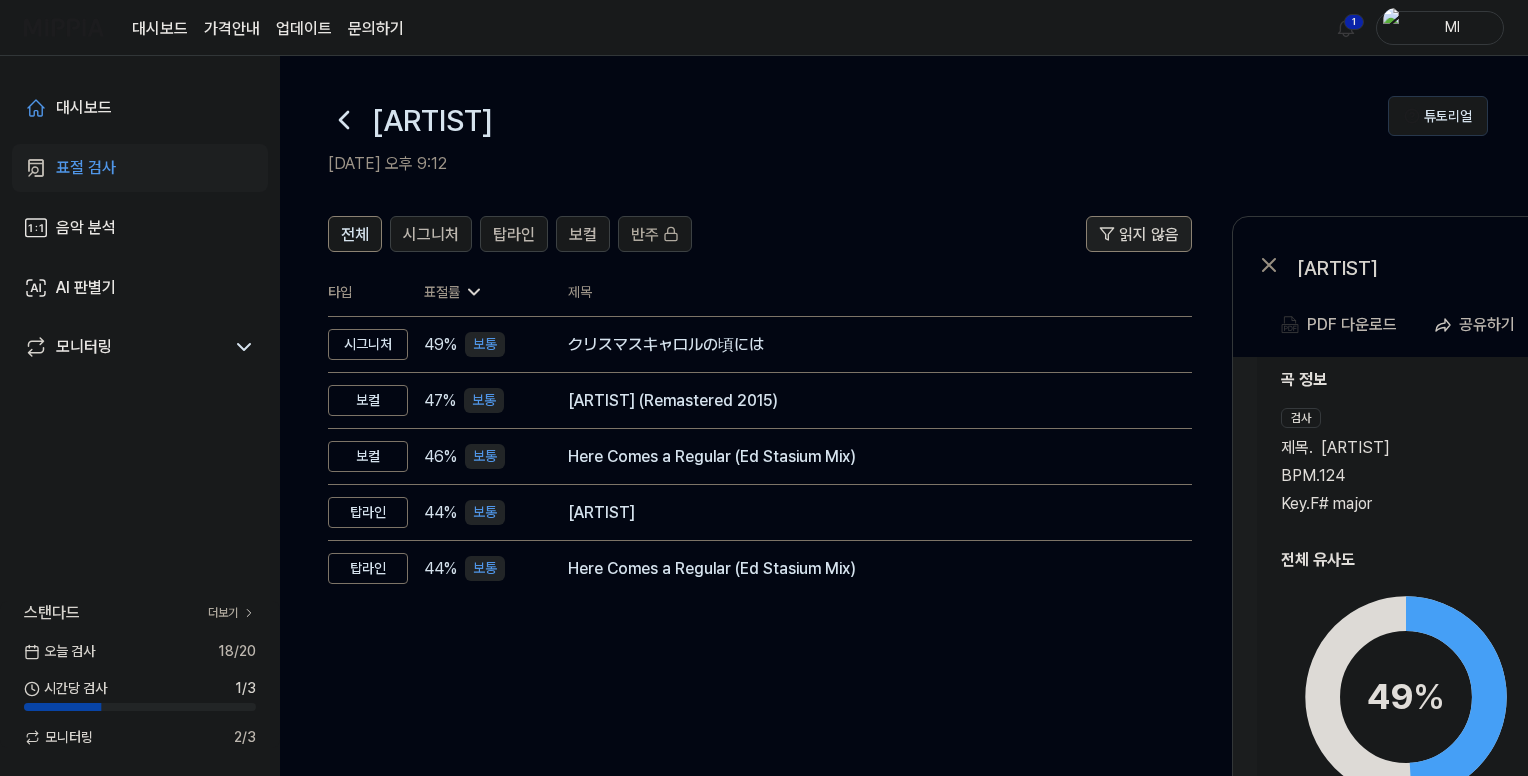 click on "읽지 않음" at bounding box center [1149, 235] 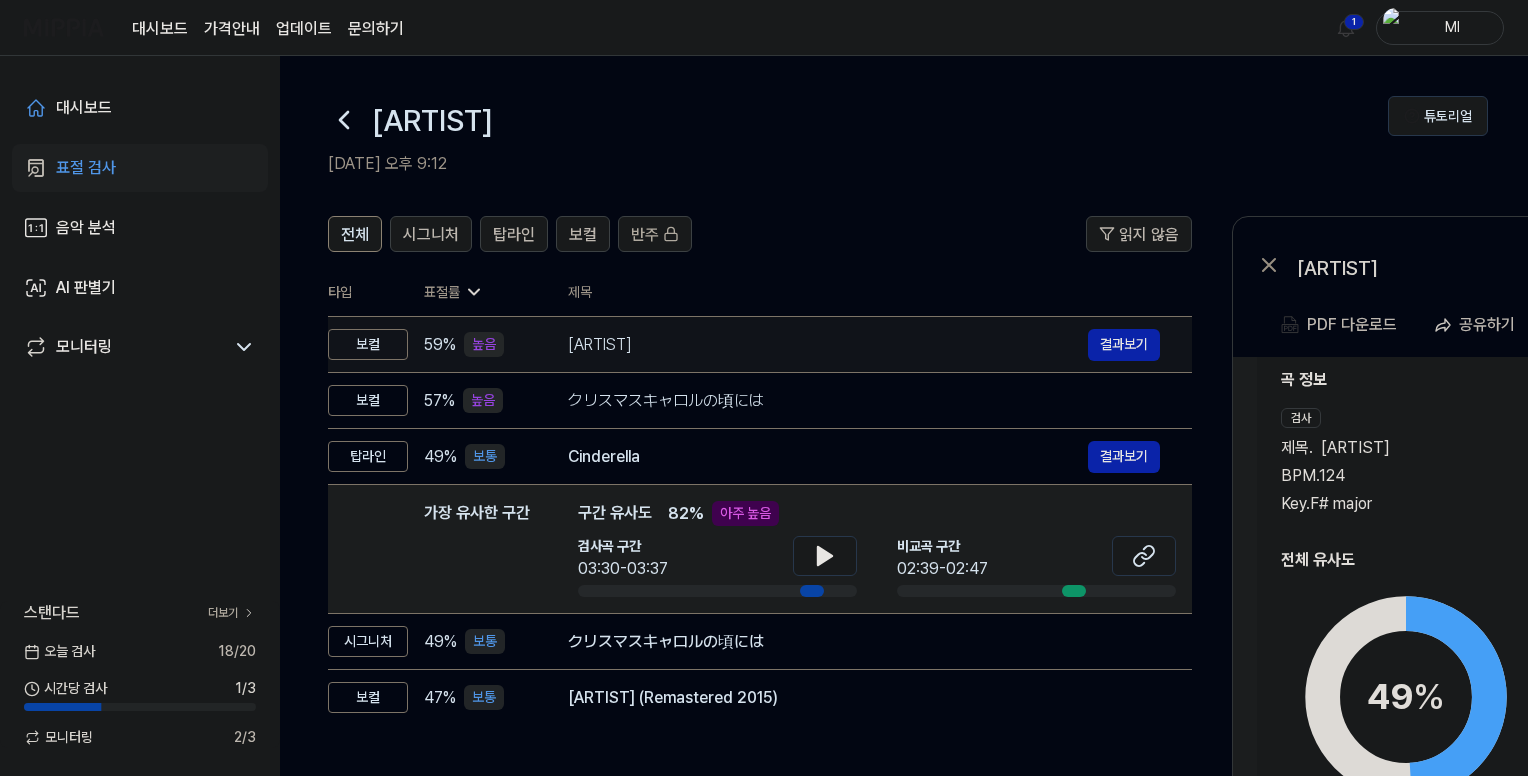 click on "[ARTIST]" at bounding box center (828, 345) 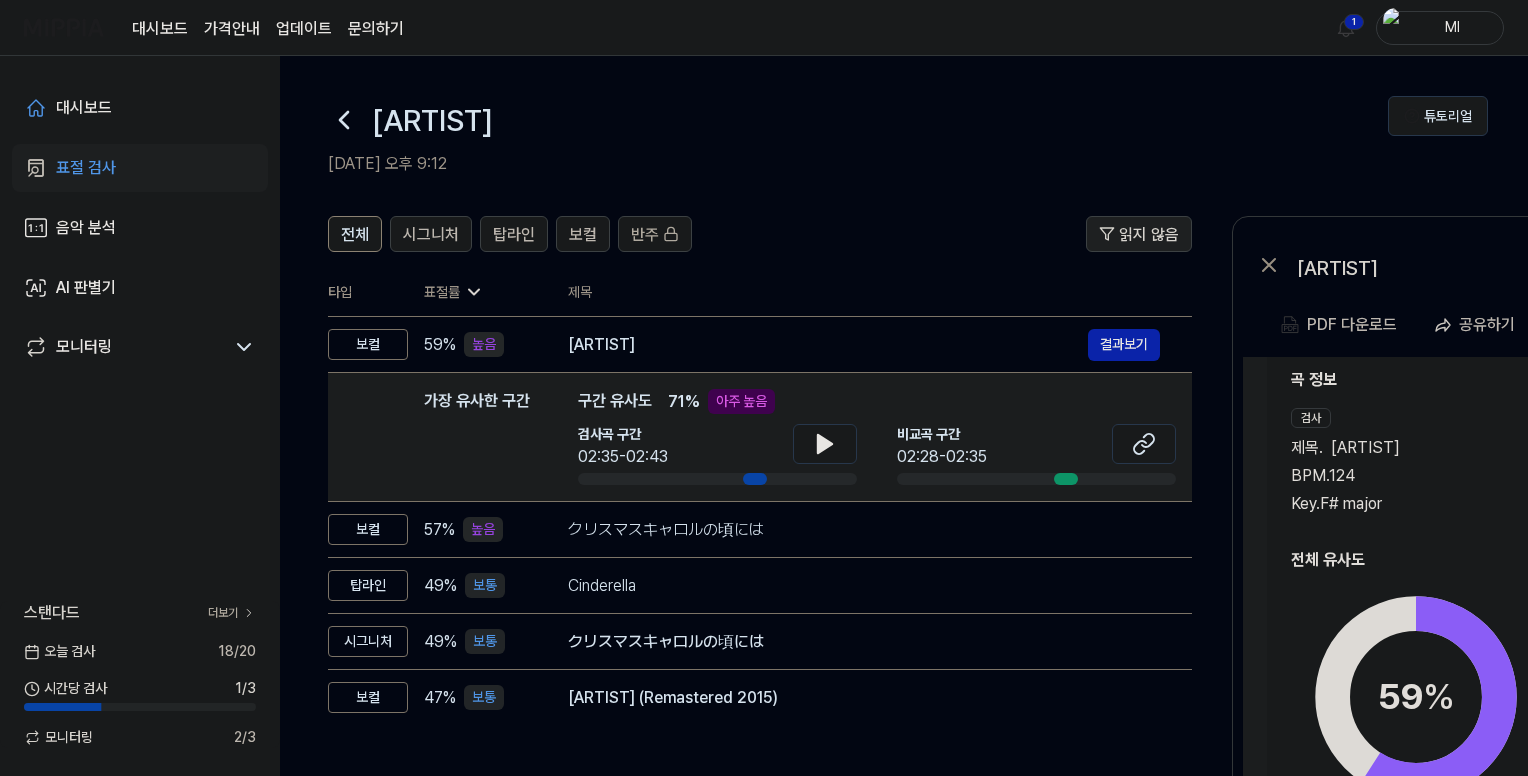 click on "읽지 않음" at bounding box center (1149, 235) 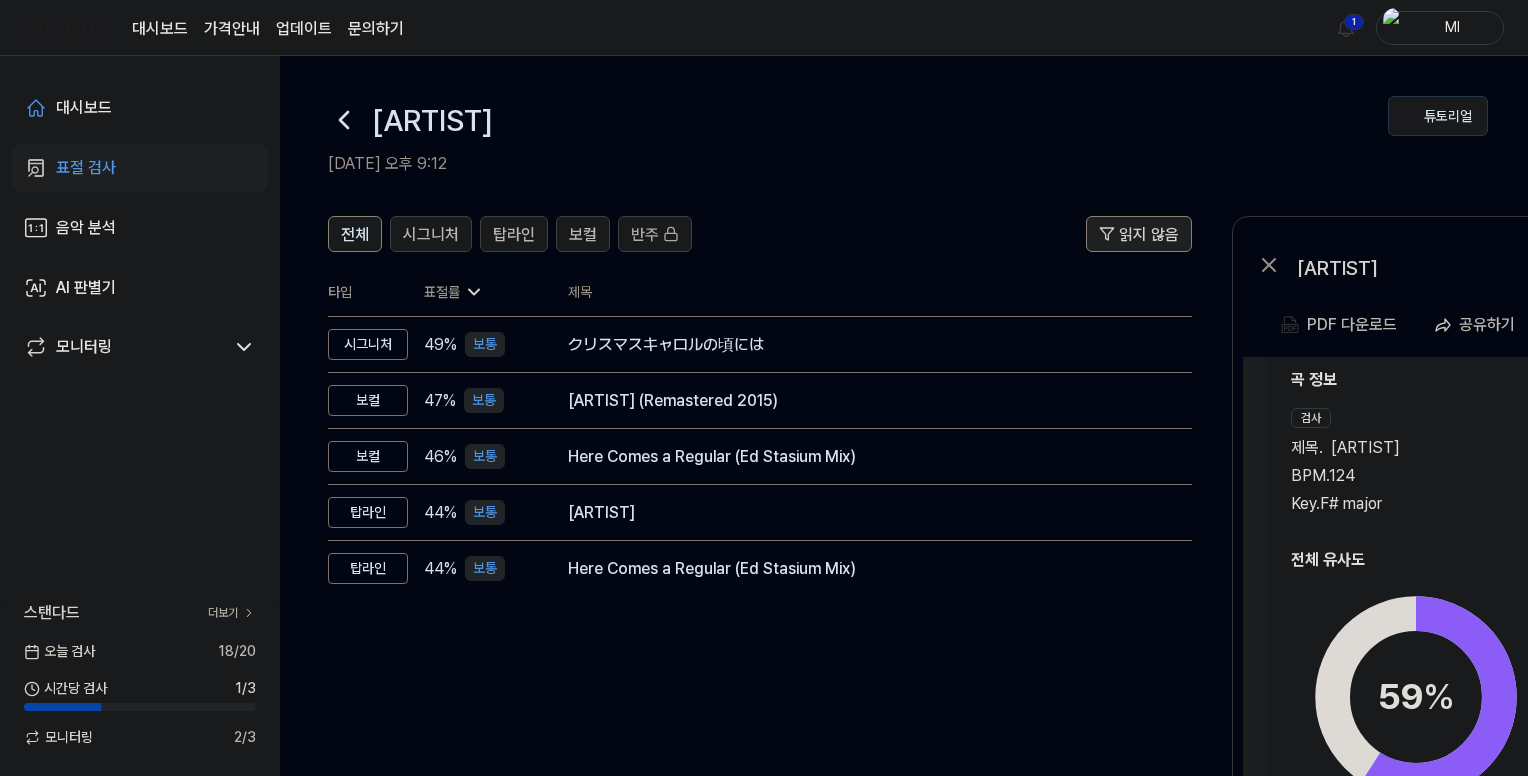 click on "읽지 않음" at bounding box center (1149, 235) 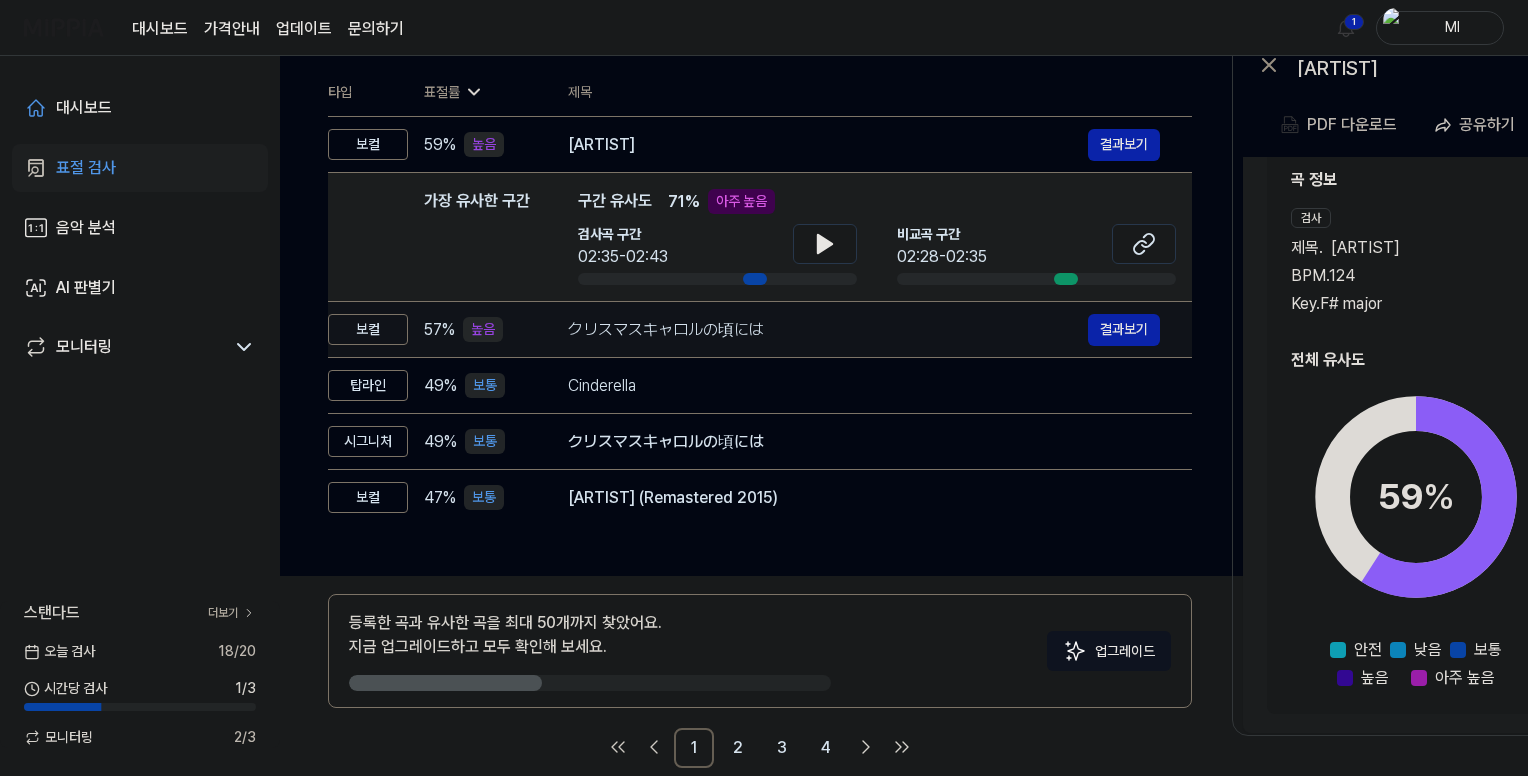 scroll, scrollTop: 0, scrollLeft: 0, axis: both 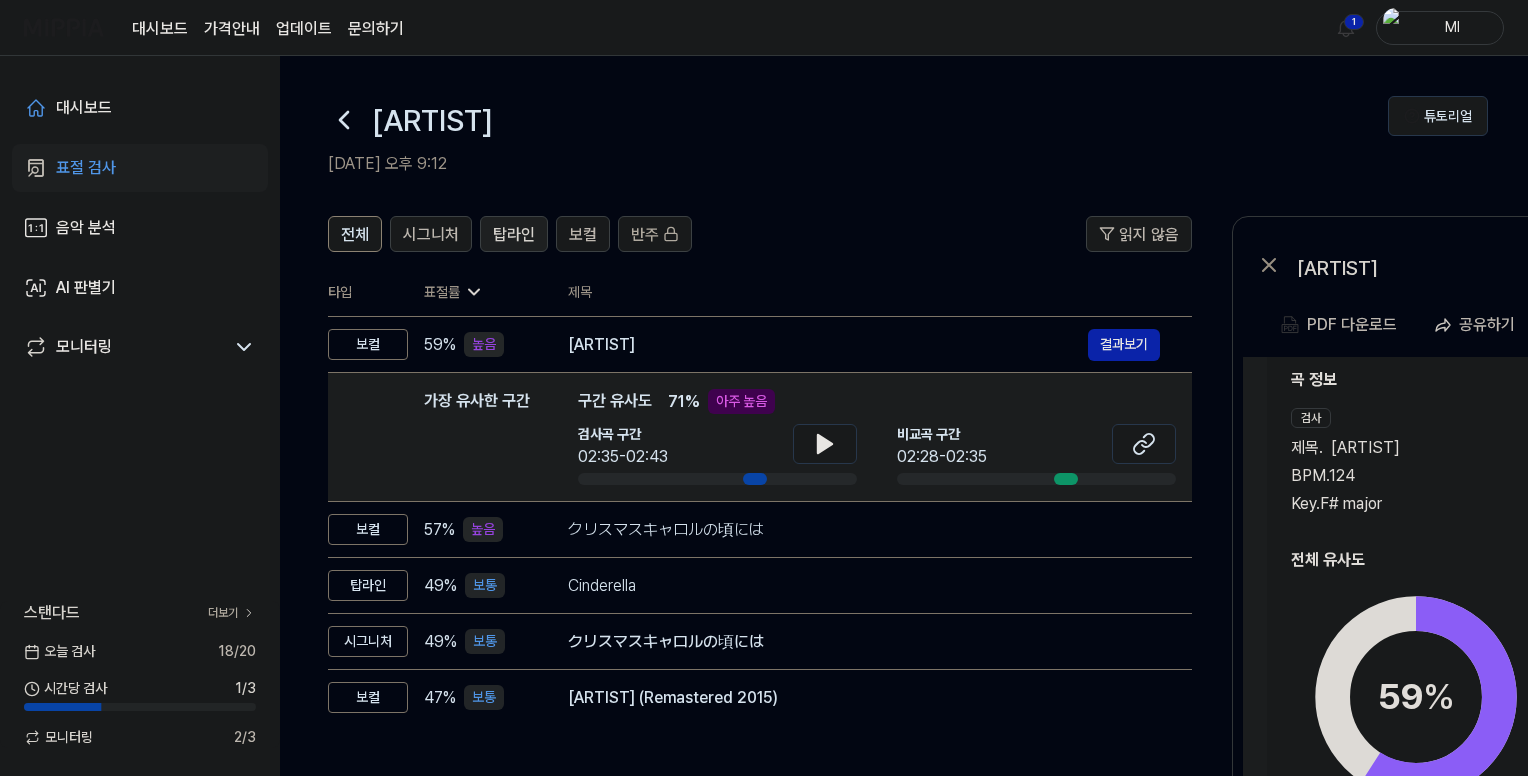 click on "탑라인" at bounding box center [514, 235] 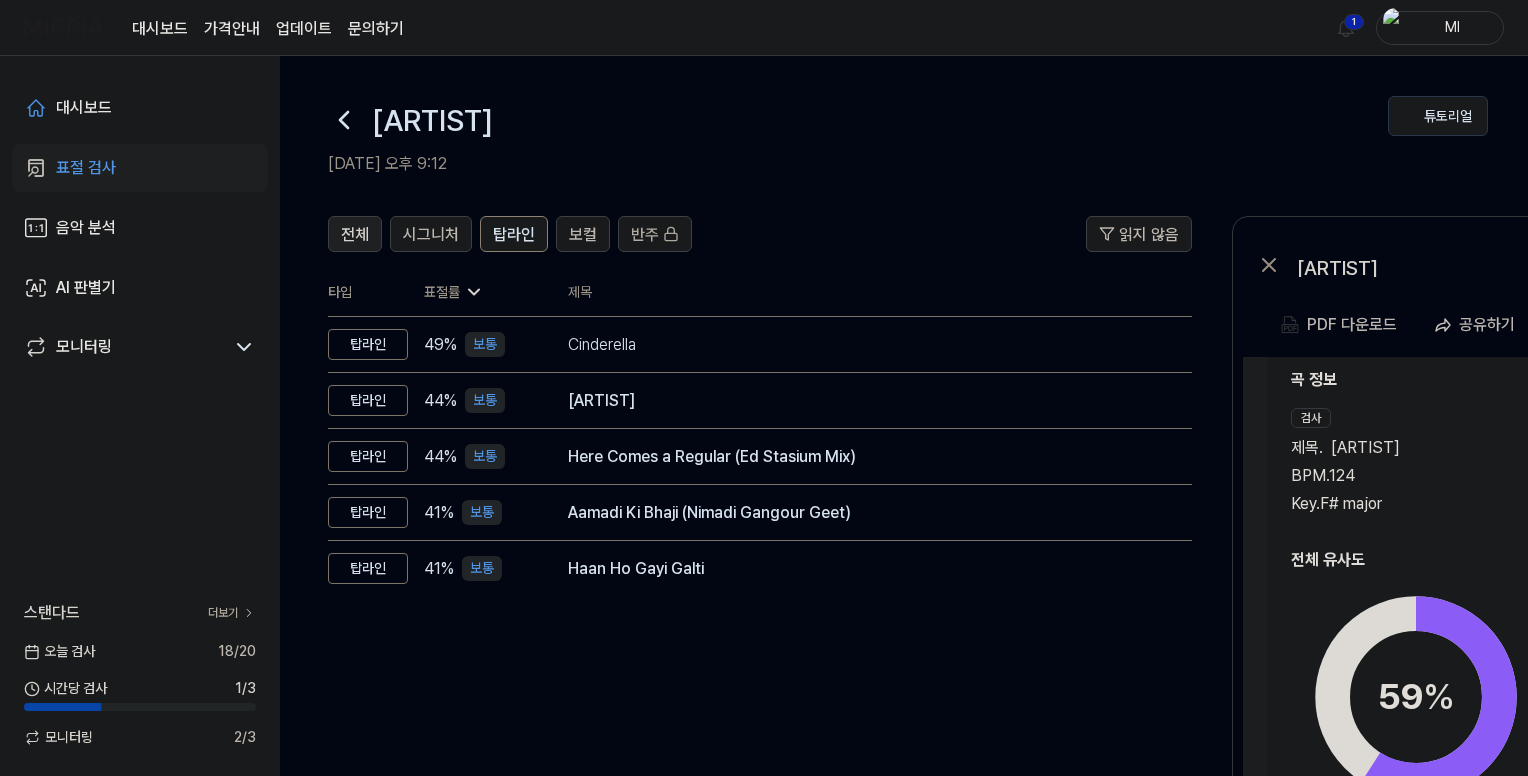 click on "전체" at bounding box center [355, 235] 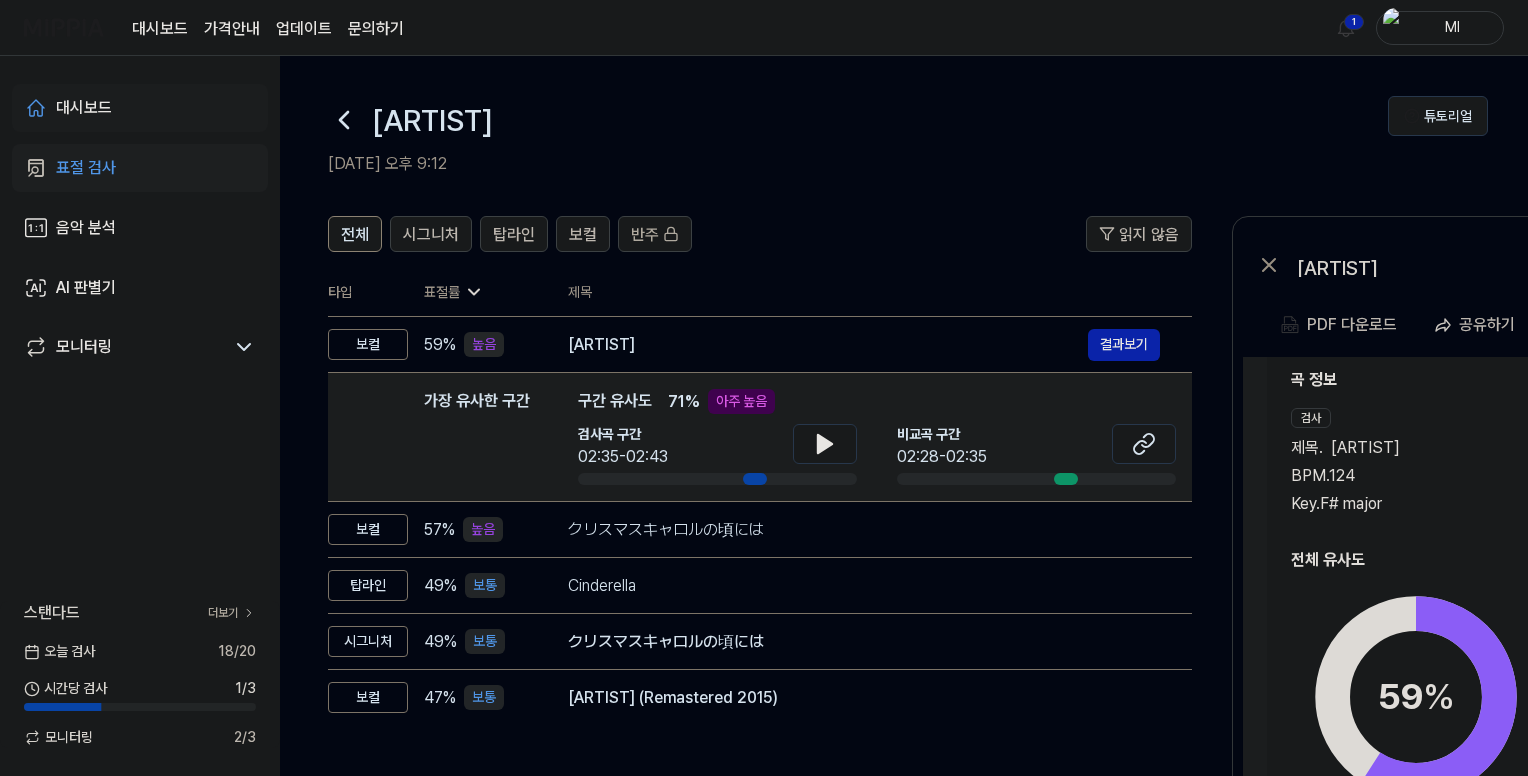 click on "대시보드" at bounding box center [84, 108] 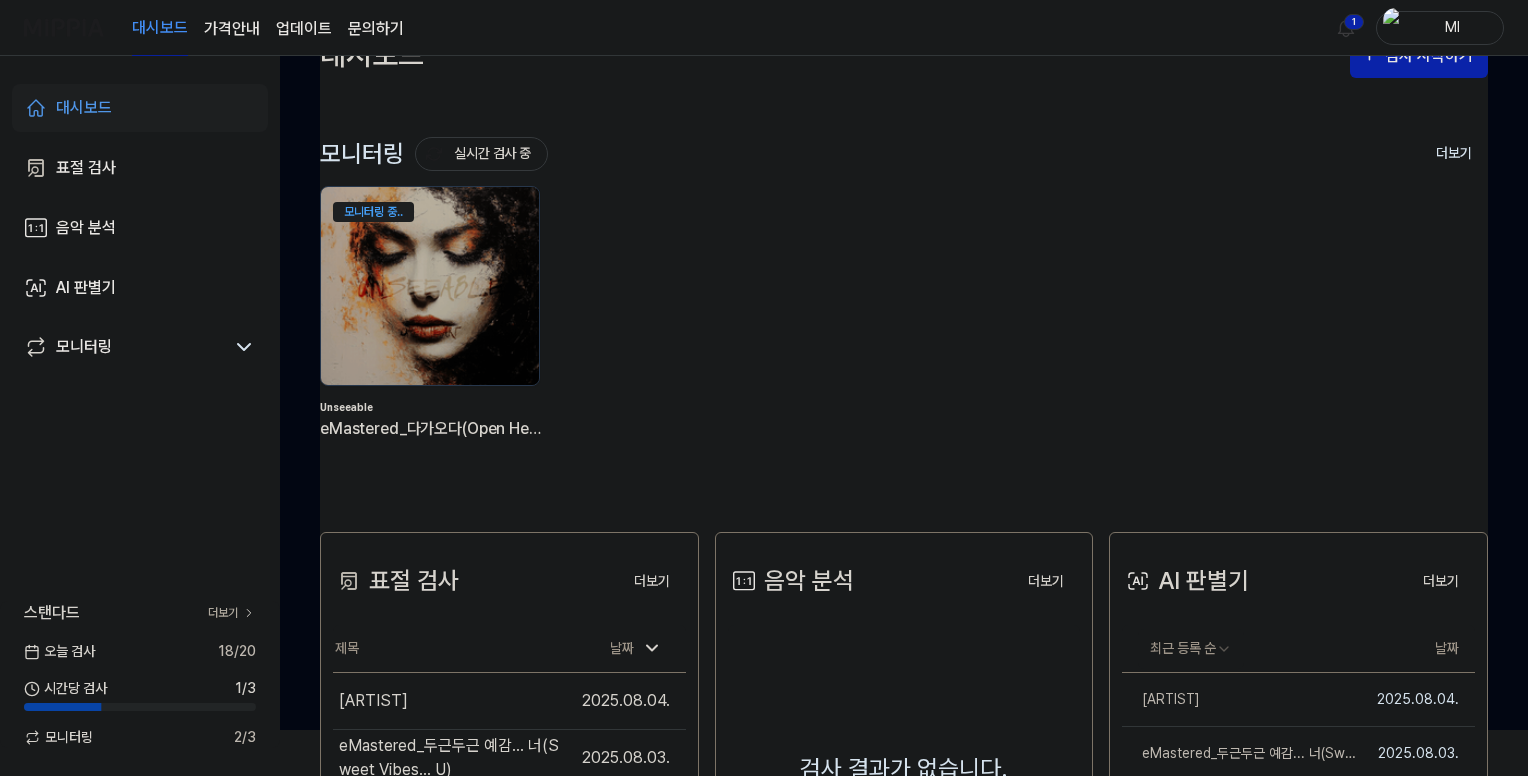scroll, scrollTop: 0, scrollLeft: 0, axis: both 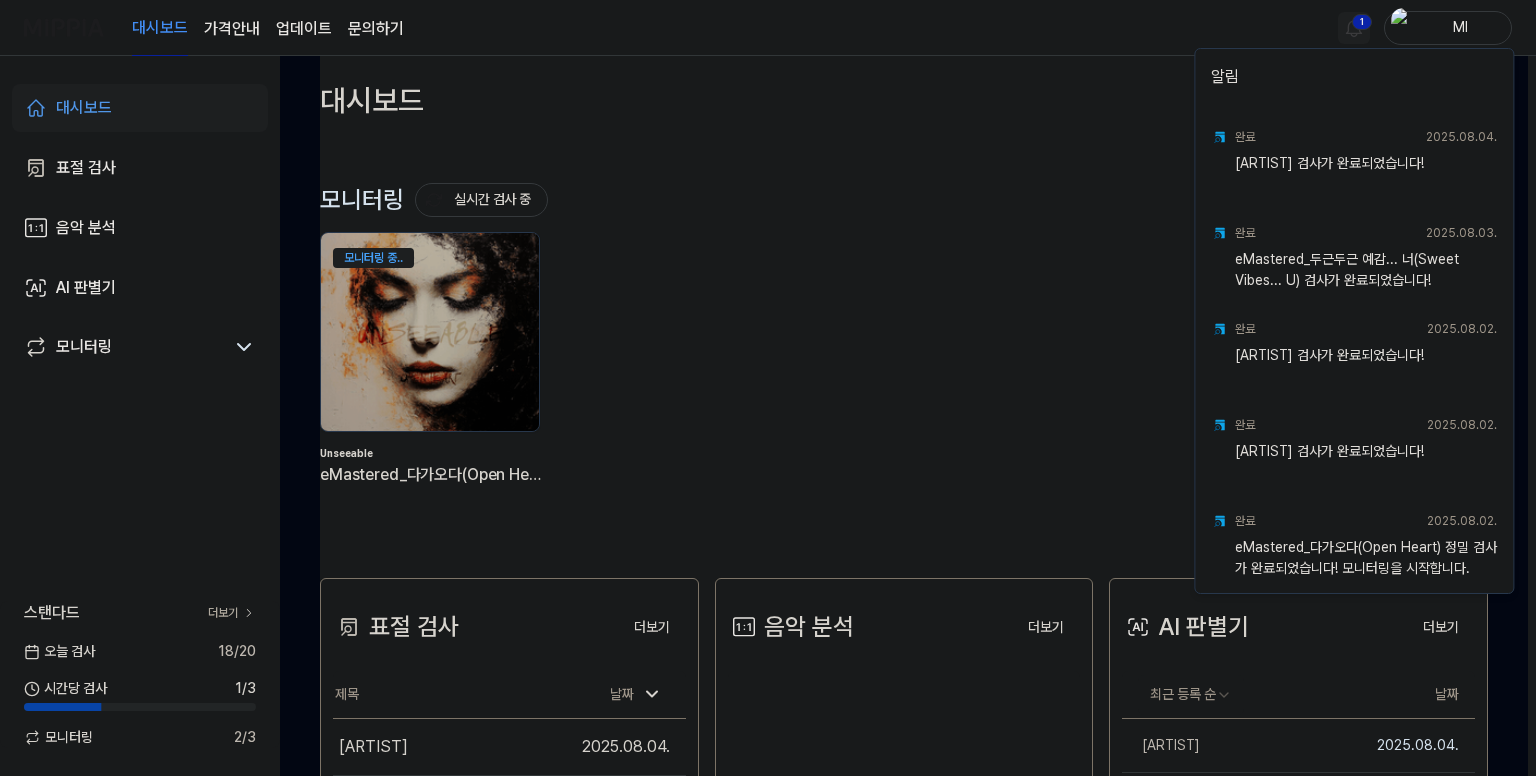 click on "대시보드 가격안내 업데이트 문의하기 1 Ml 대시보드 표절 검사 음악 분석 AI 판별기 모니터링 스탠다드 더보기 오늘 검사 18  /  20 시간당 검사 1  /  3 모니터링 2  /  3 대시보드 검사 시작하기 모니터링 실시간 검사 중 더보기 모니터링 모니터링 중.. Unseeable [ARTIST] 표절 검사 더보기 표절 검사 제목 날짜 [ARTIST] 이동하기 [DATE] [ARTIST] 이동하기 [DATE] [ARTIST] 이동하기 [DATE] [ARTIST] 이동하기 [DATE] [ARTIST] 이동하기 [DATE] 더보기 음악 분석 더보기 음악 분석 검사 결과가 없습니다.
앨범 발매 전 표절 검사 해보세요. 음악 분석 더보기 AI 판별기 더보기 AI 판별기 최근 등록 순 날짜 [ARTIST] 삭제 [DATE] [ARTIST] 삭제" at bounding box center [768, 388] 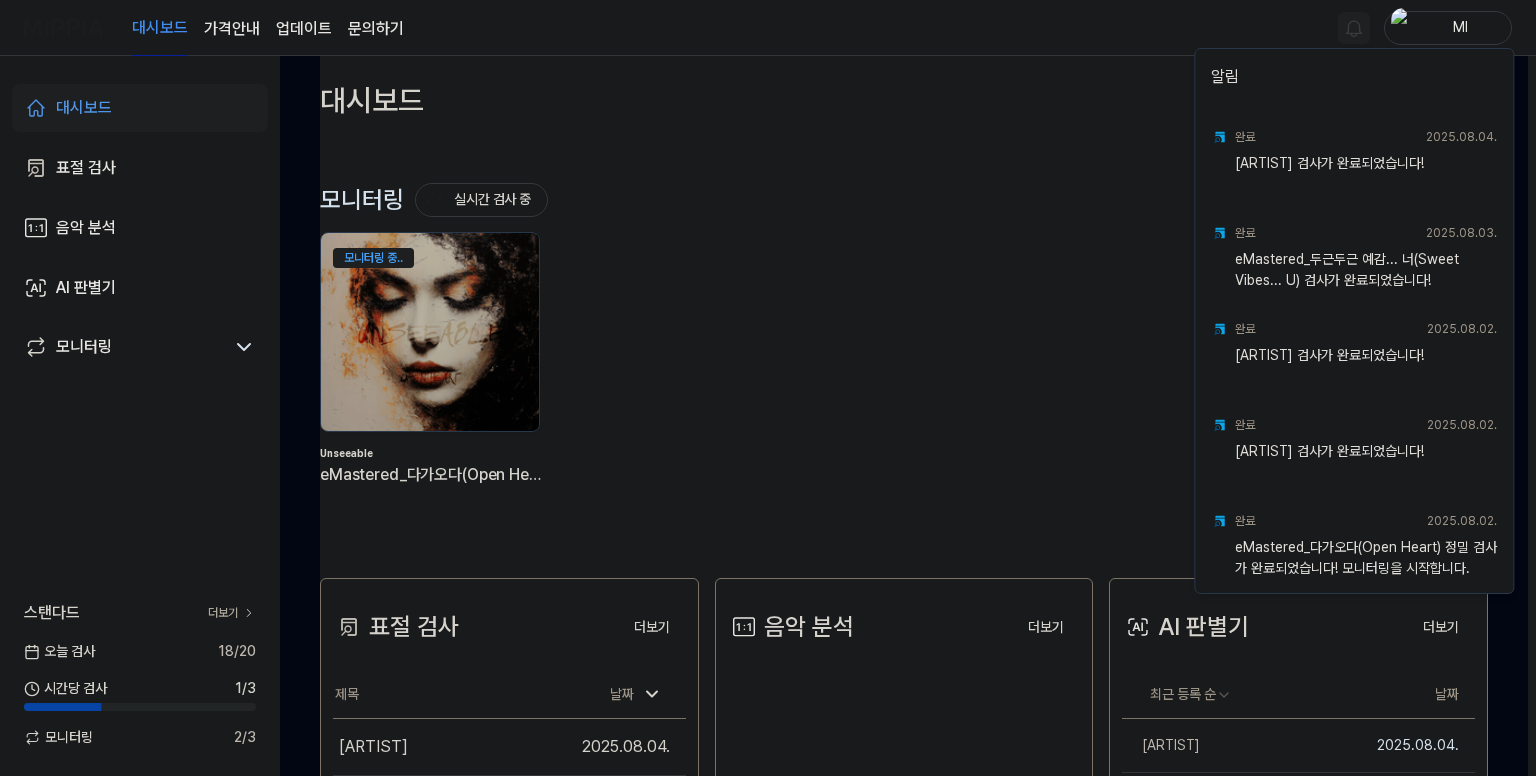 click on "대시보드 가격안내 업데이트 문의하기 Ml 대시보드 표절 검사 음악 분석 AI 판별기 모니터링 스탠다드 더보기 오늘 검사 18  /  20 시간당 검사 1  /  3 모니터링 2  /  3 대시보드 검사 시작하기 모니터링 실시간 검사 중 더보기 모니터링 모니터링 중.. Unseeable [ARTIST] 표절 검사 더보기 표절 검사 제목 날짜 [ARTIST] 이동하기 [DATE] [ARTIST] 이동하기 [DATE] [ARTIST] 이동하기 [DATE] [ARTIST] 이동하기 [DATE] [ARTIST] 이동하기 [DATE] 더보기 음악 분석 더보기 음악 분석 검사 결과가 없습니다.
앨범 발매 전 표절 검사 해보세요. 음악 분석 더보기 AI 판별기 더보기 AI 판별기 최근 등록 순 날짜 [ARTIST] 삭제 [DATE] [ARTIST] 삭제" at bounding box center (768, 388) 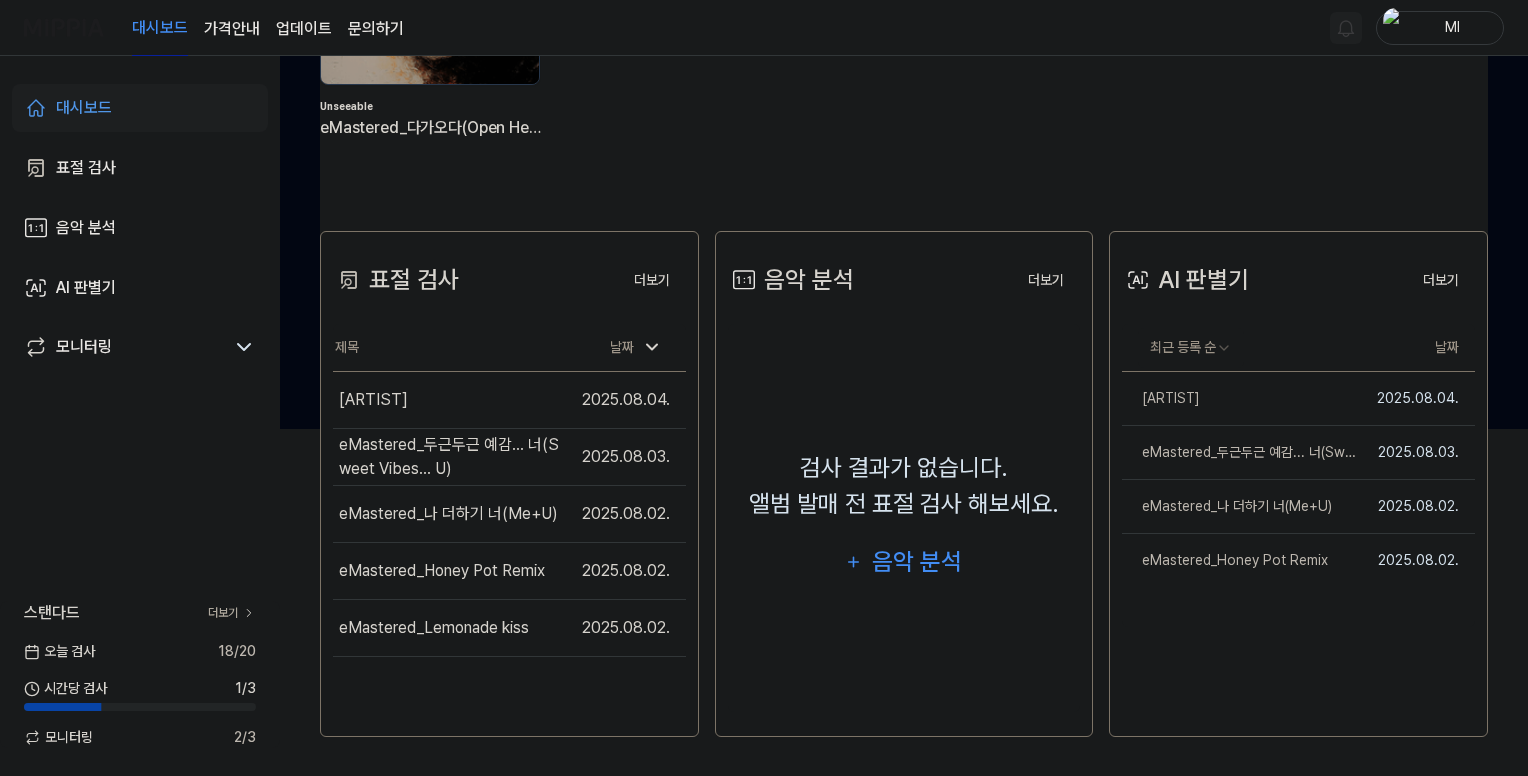 scroll, scrollTop: 0, scrollLeft: 0, axis: both 